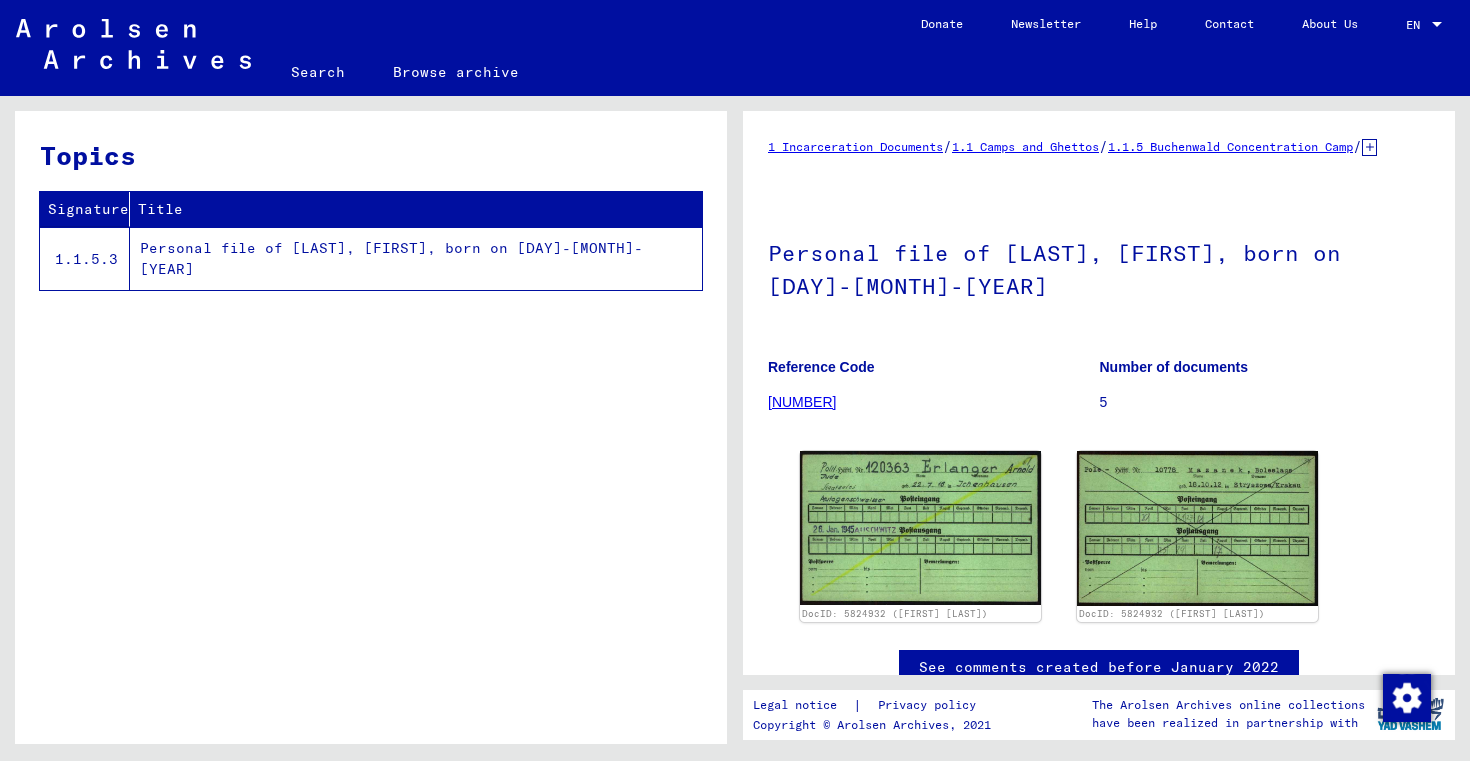 scroll, scrollTop: 0, scrollLeft: 0, axis: both 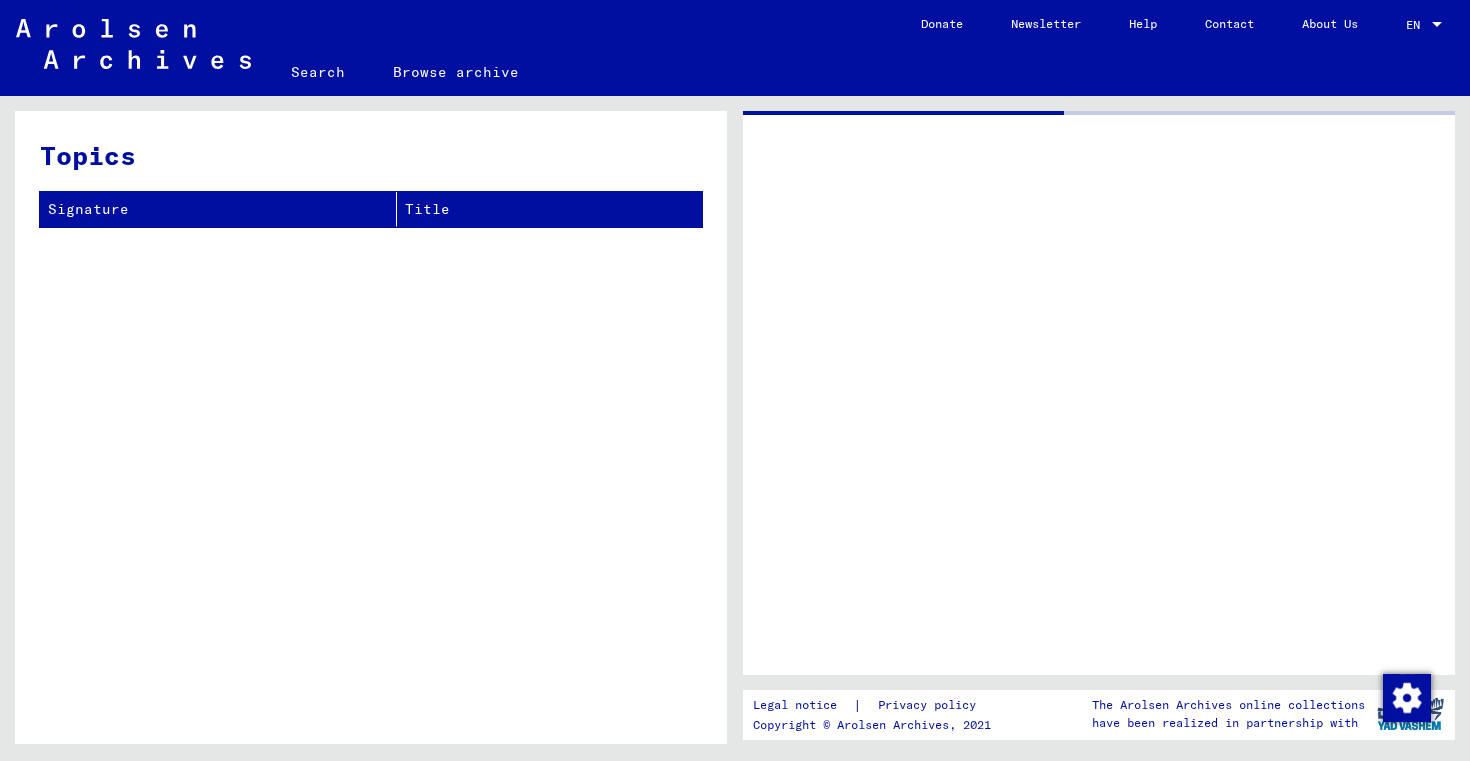 click 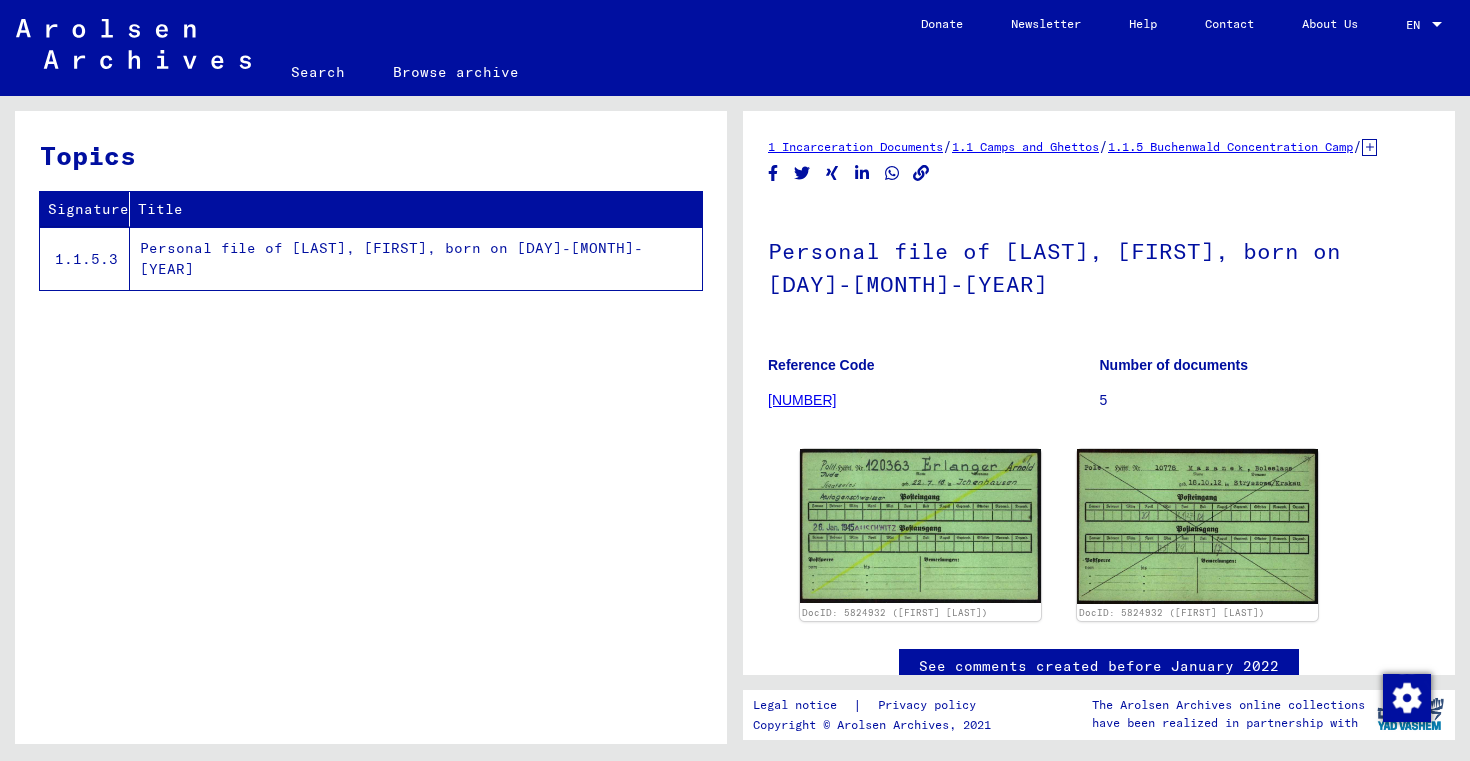 scroll, scrollTop: 0, scrollLeft: 0, axis: both 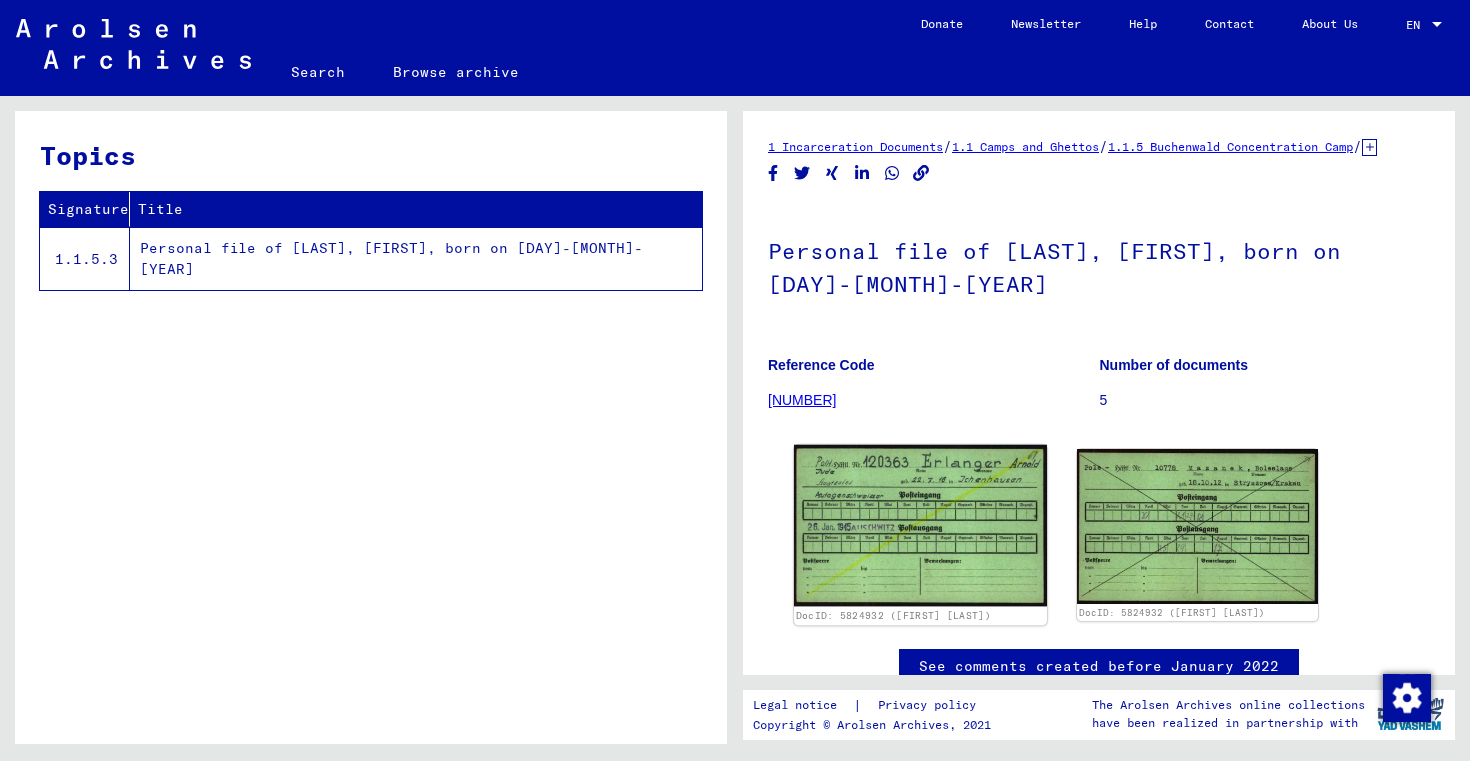 click 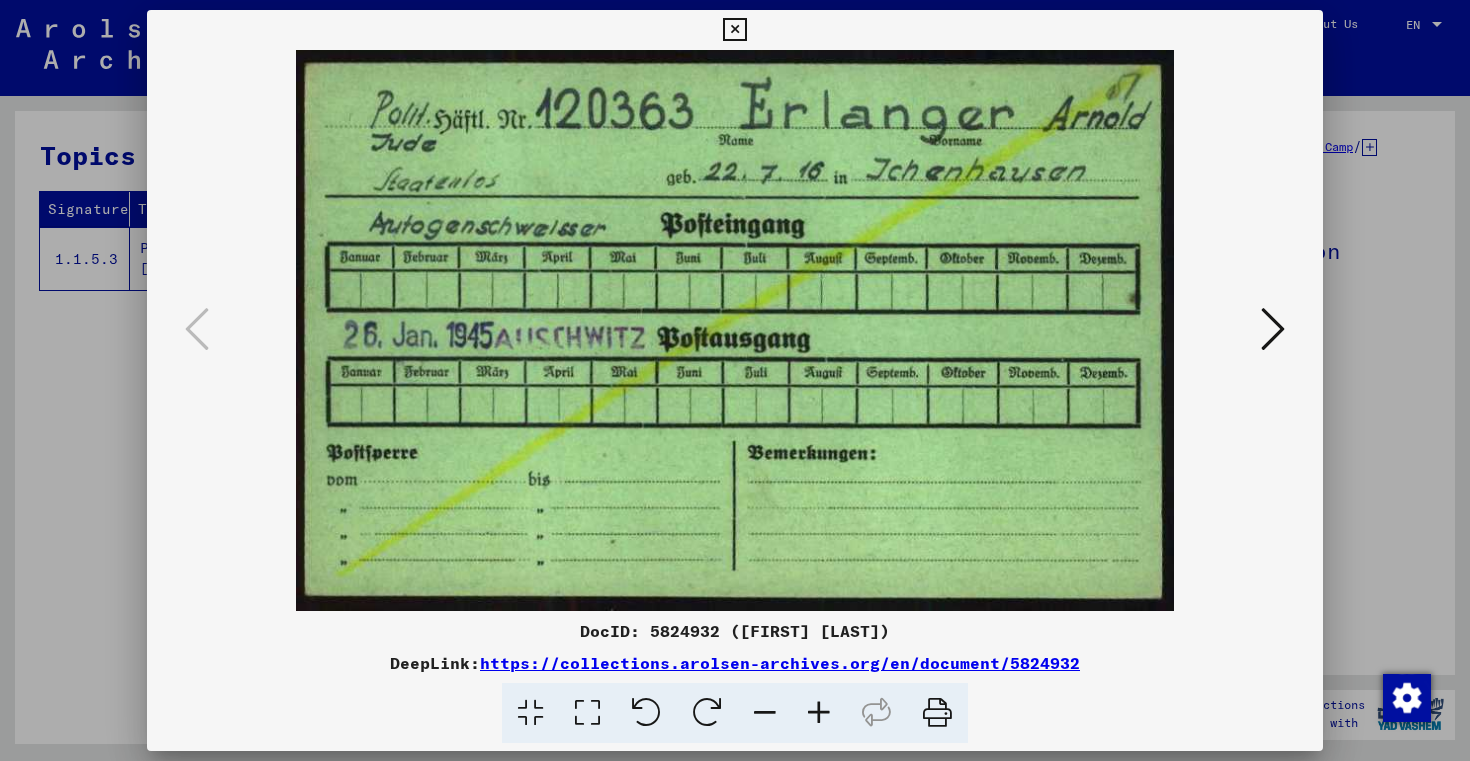 click at bounding box center [1273, 329] 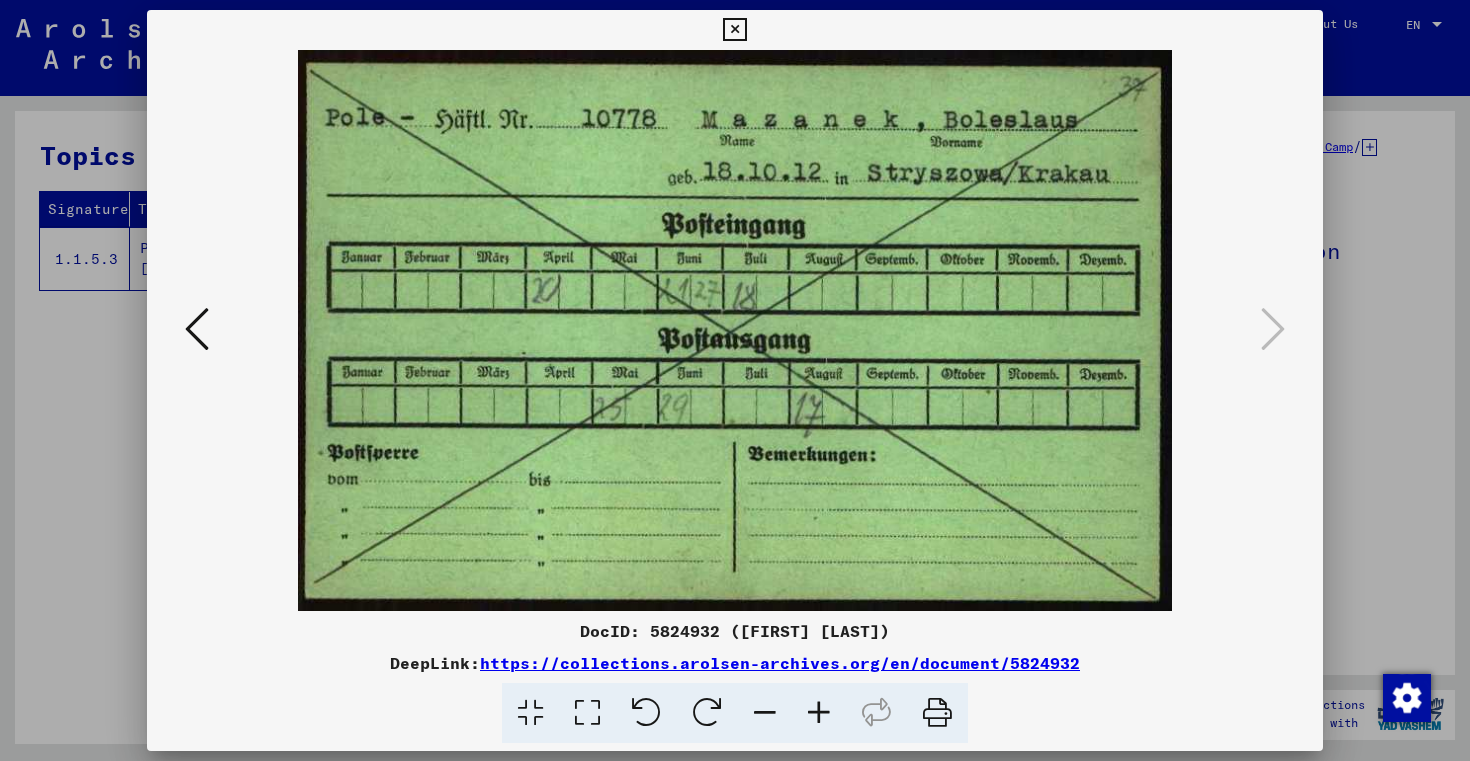 drag, startPoint x: 668, startPoint y: 222, endPoint x: 805, endPoint y: 222, distance: 137 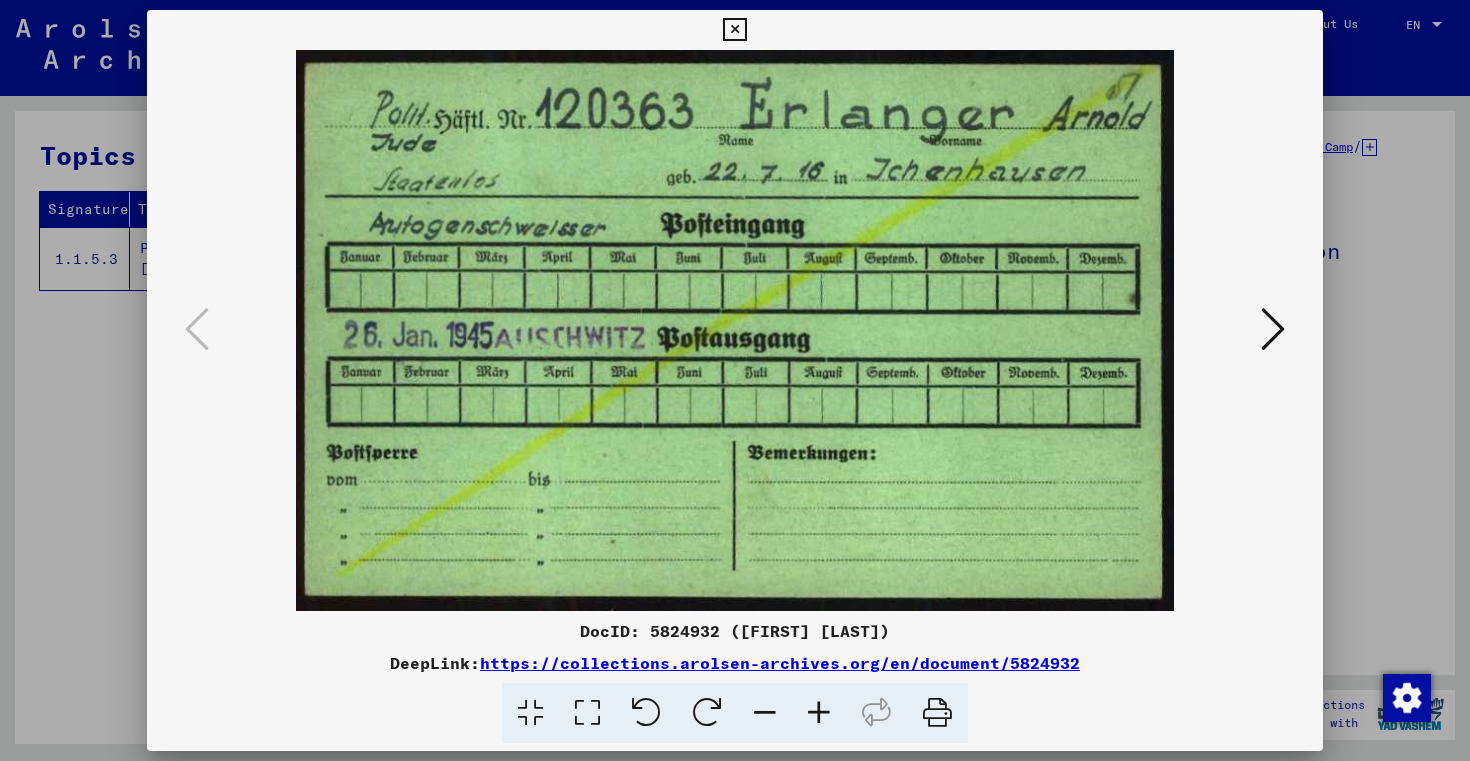 click at bounding box center [734, 30] 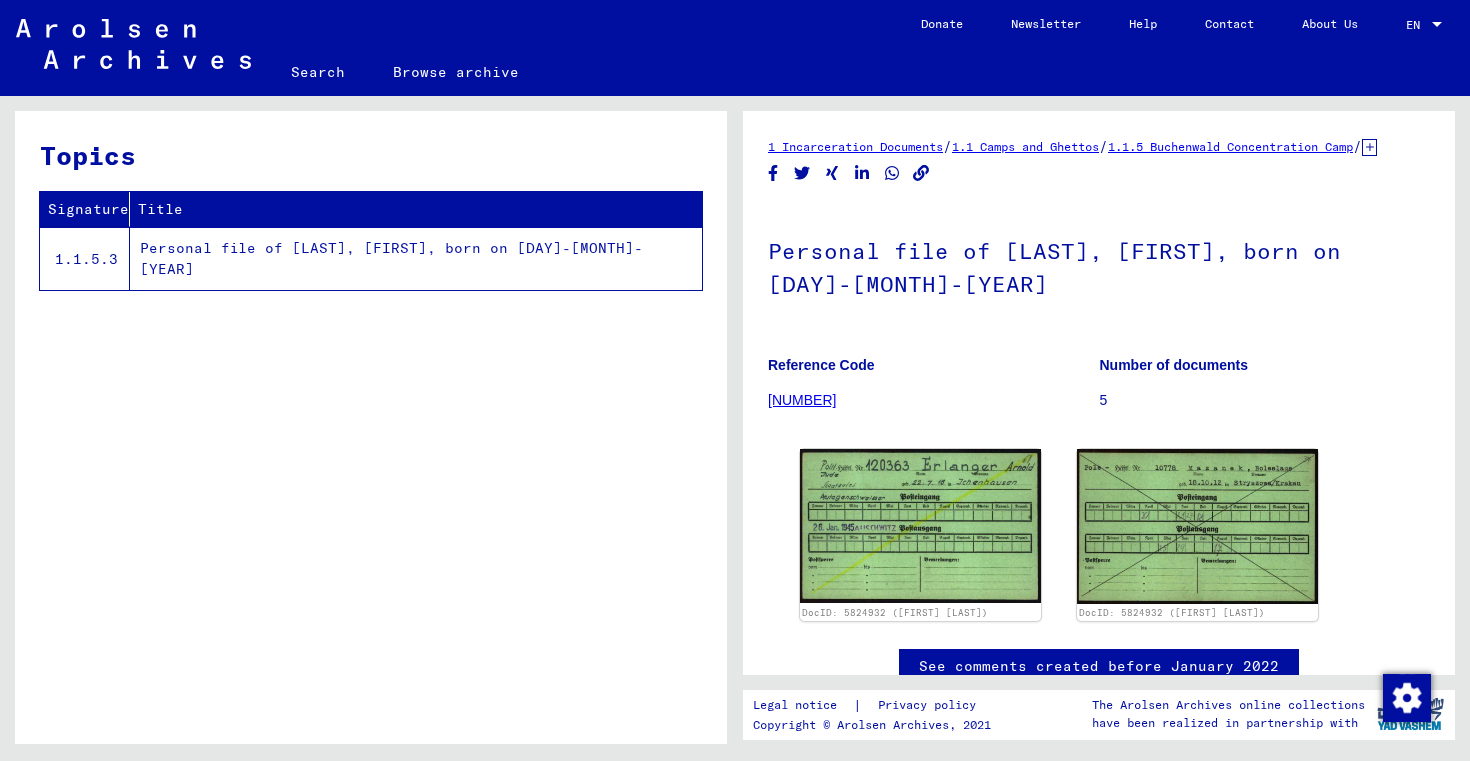 scroll, scrollTop: 0, scrollLeft: 0, axis: both 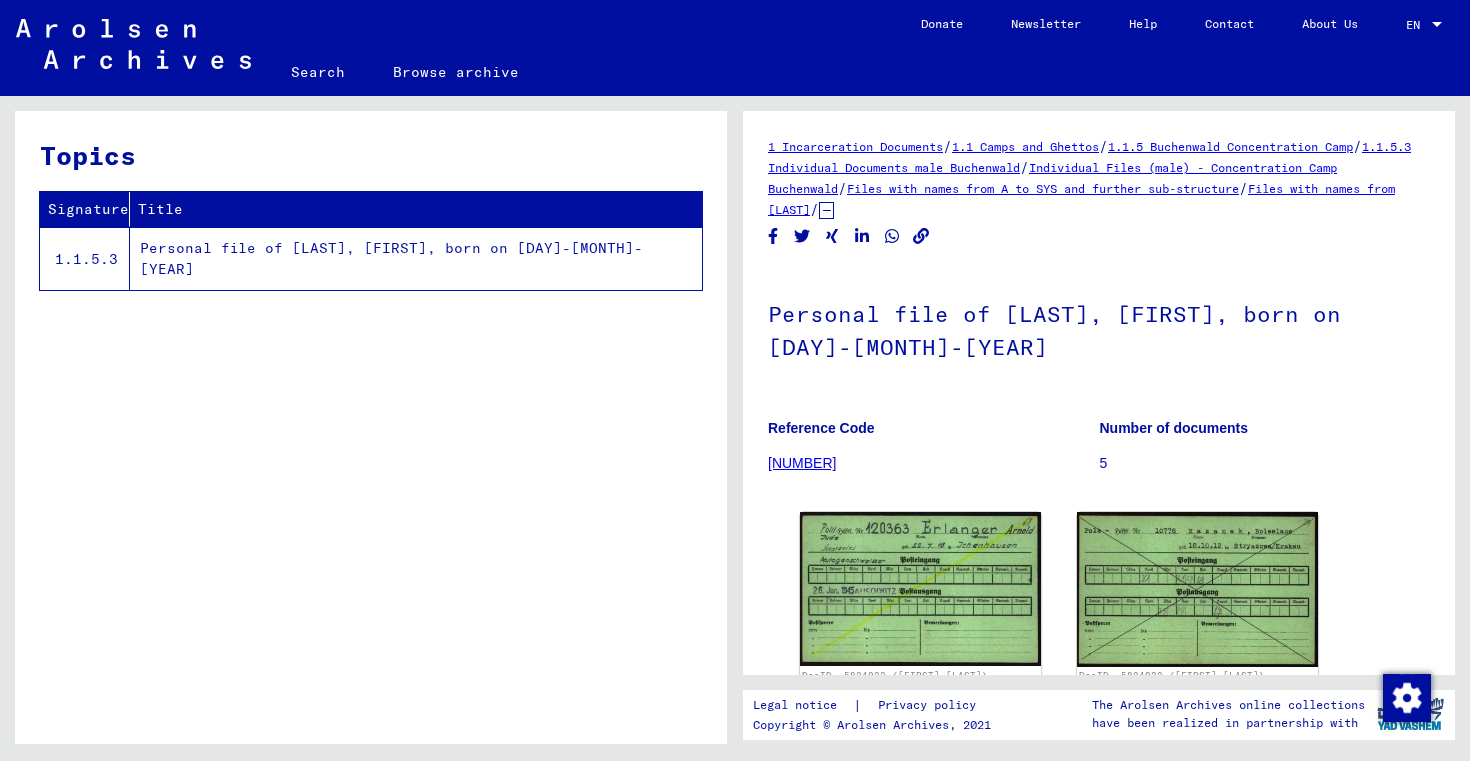 click on "Files with names from [LAST]" 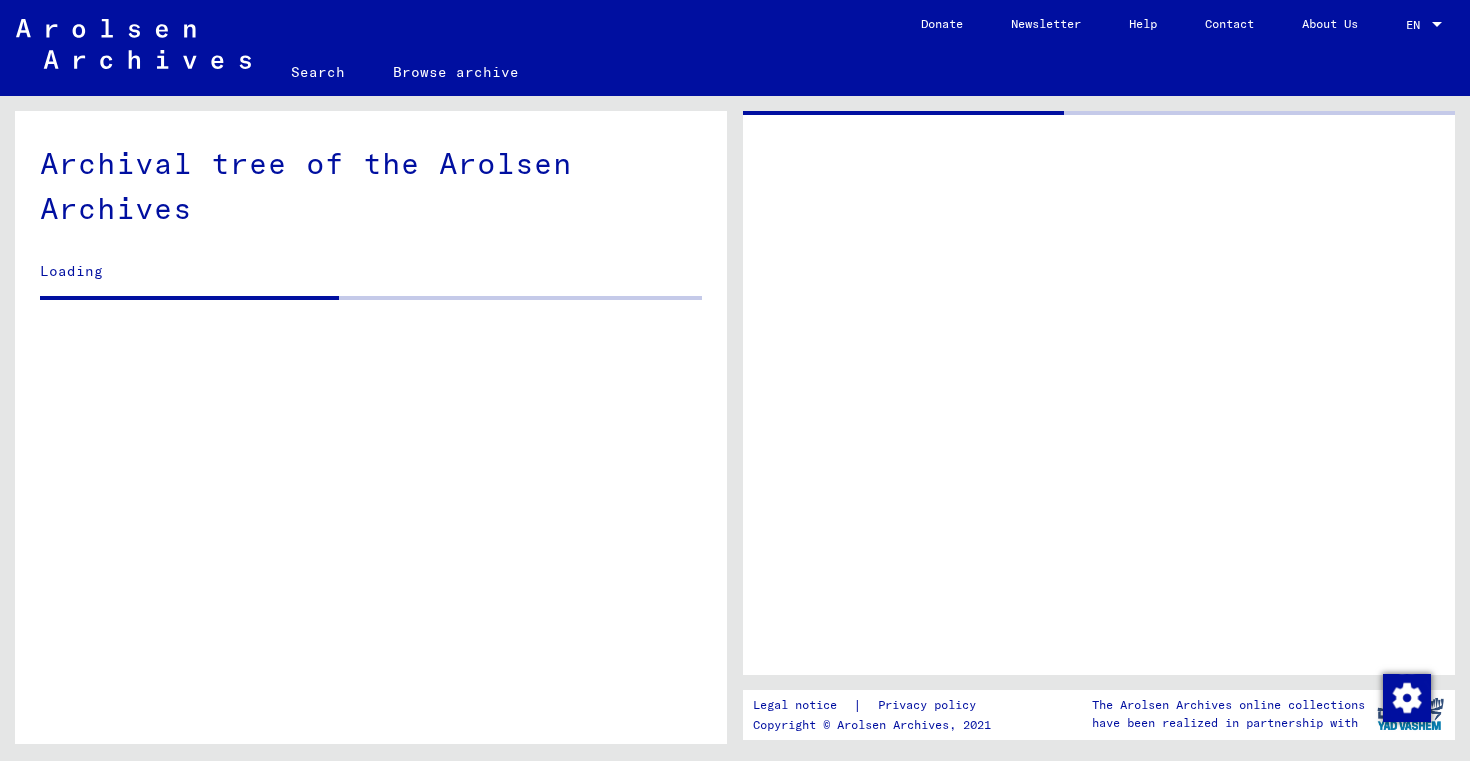 click on "Browse archive" 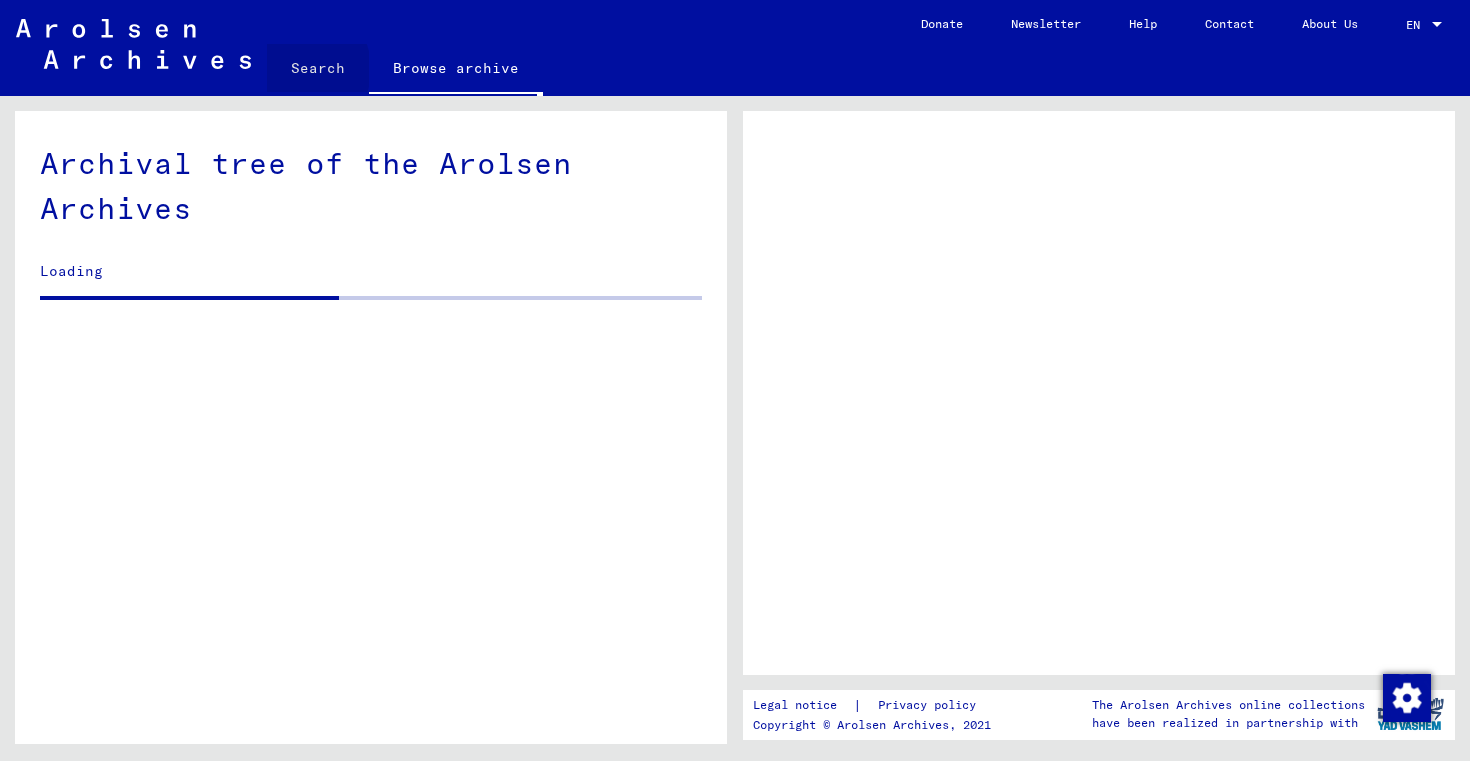 click on "Search" 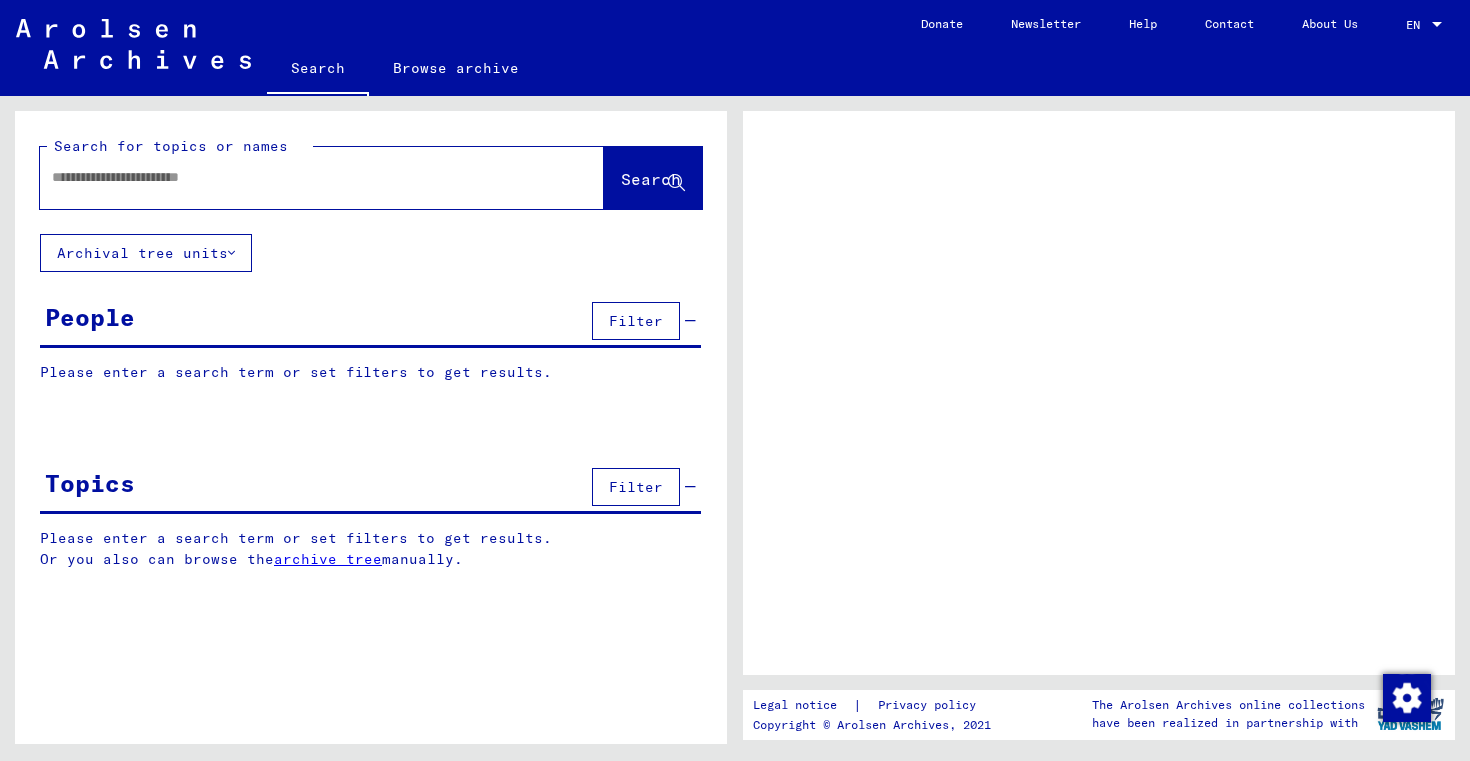 click 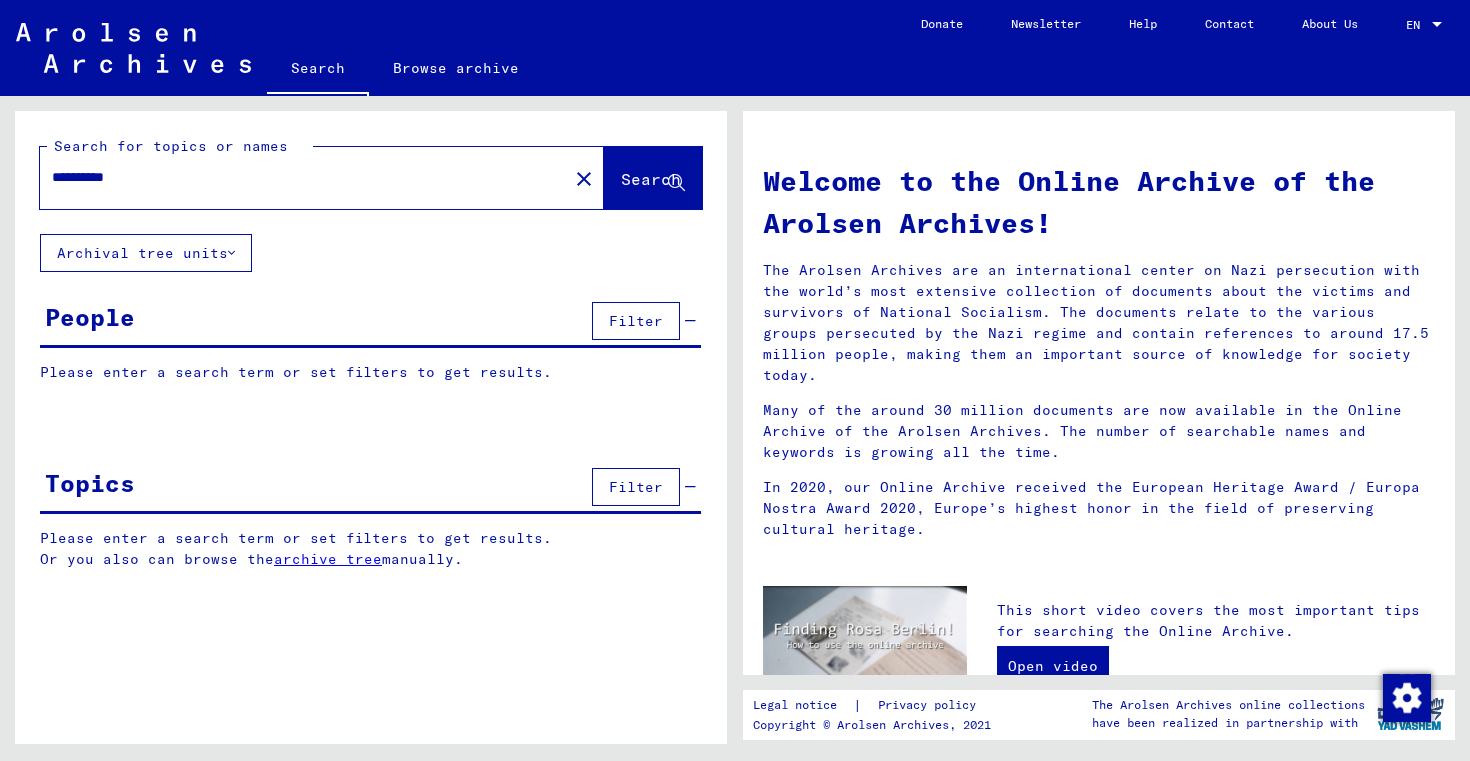 type on "**********" 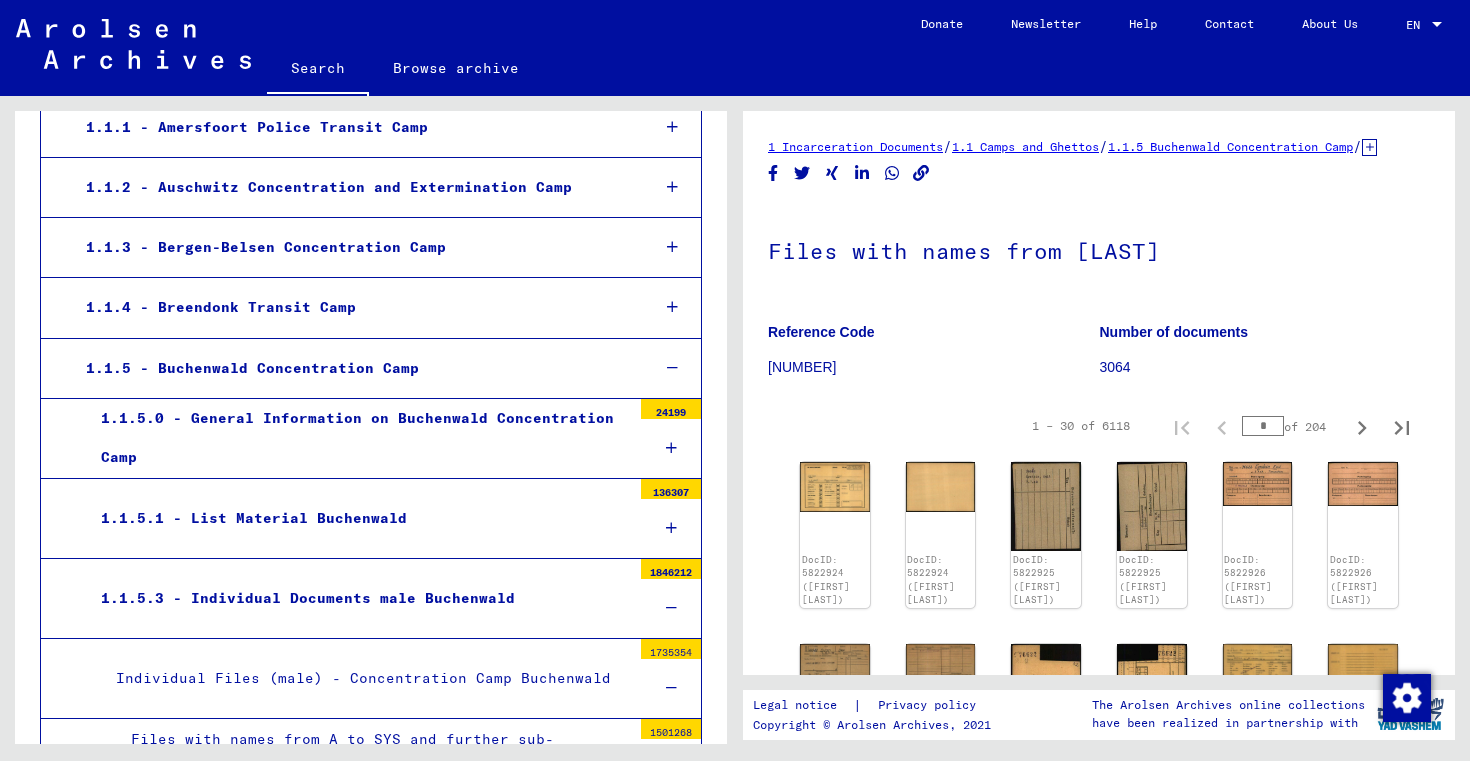 scroll, scrollTop: 401, scrollLeft: 0, axis: vertical 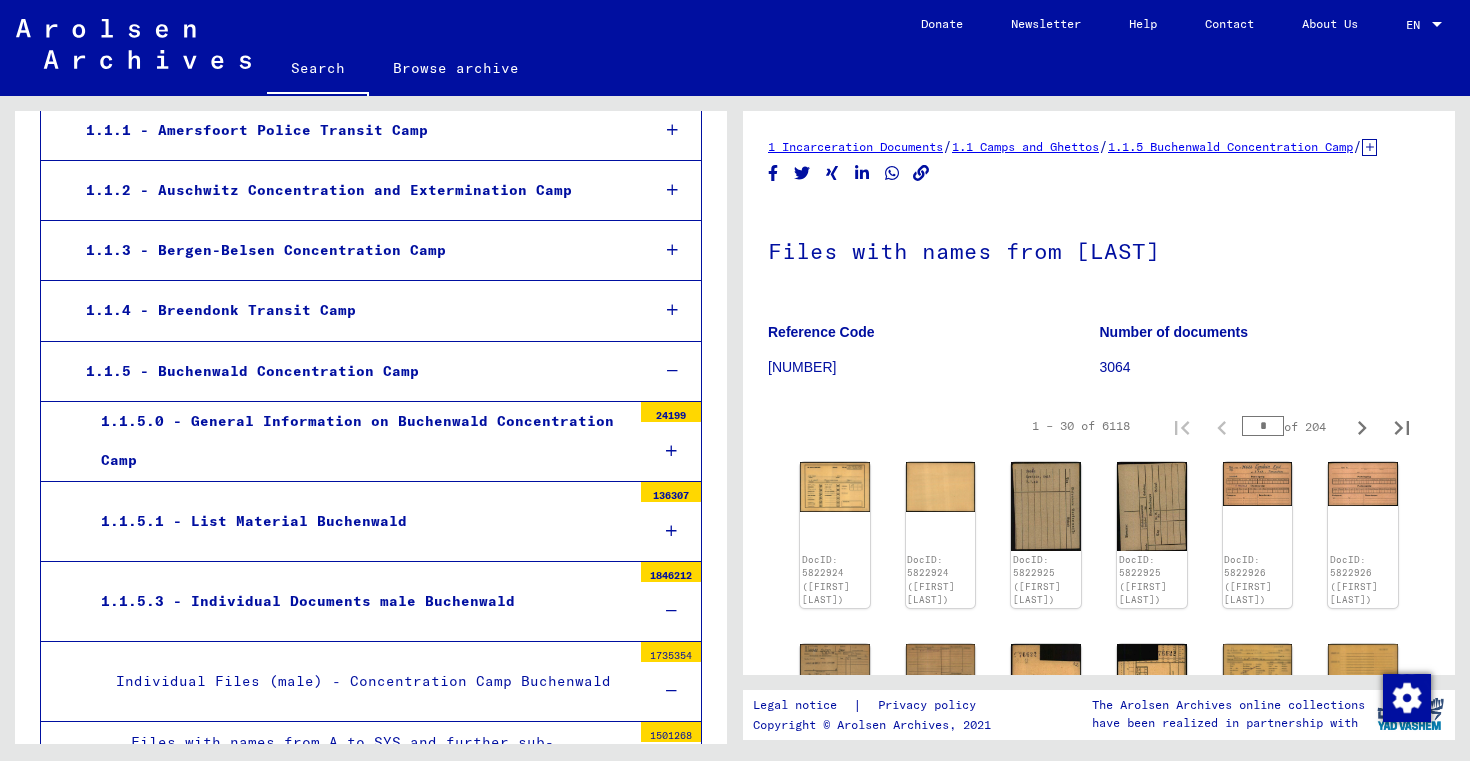 click at bounding box center [672, 371] 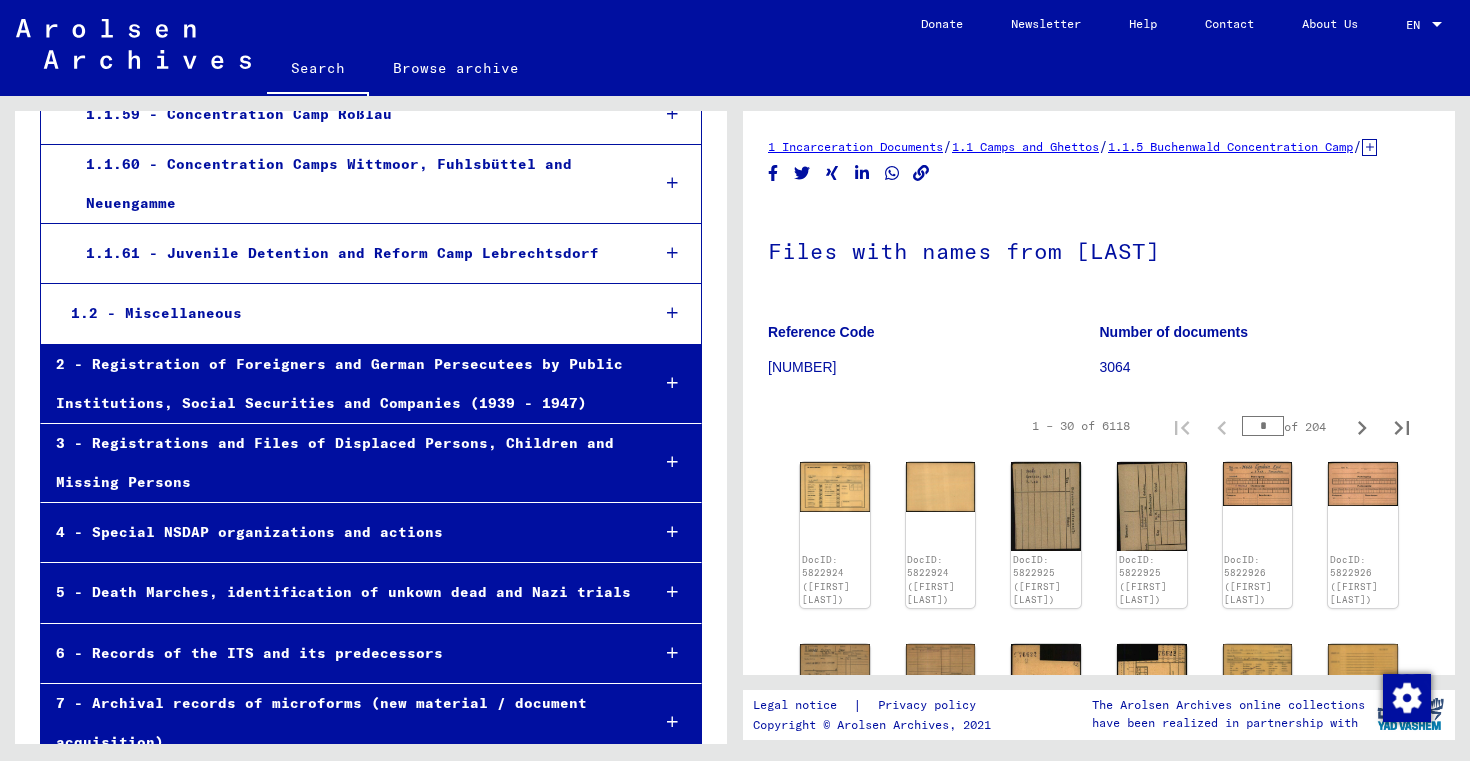 scroll, scrollTop: 4004, scrollLeft: 0, axis: vertical 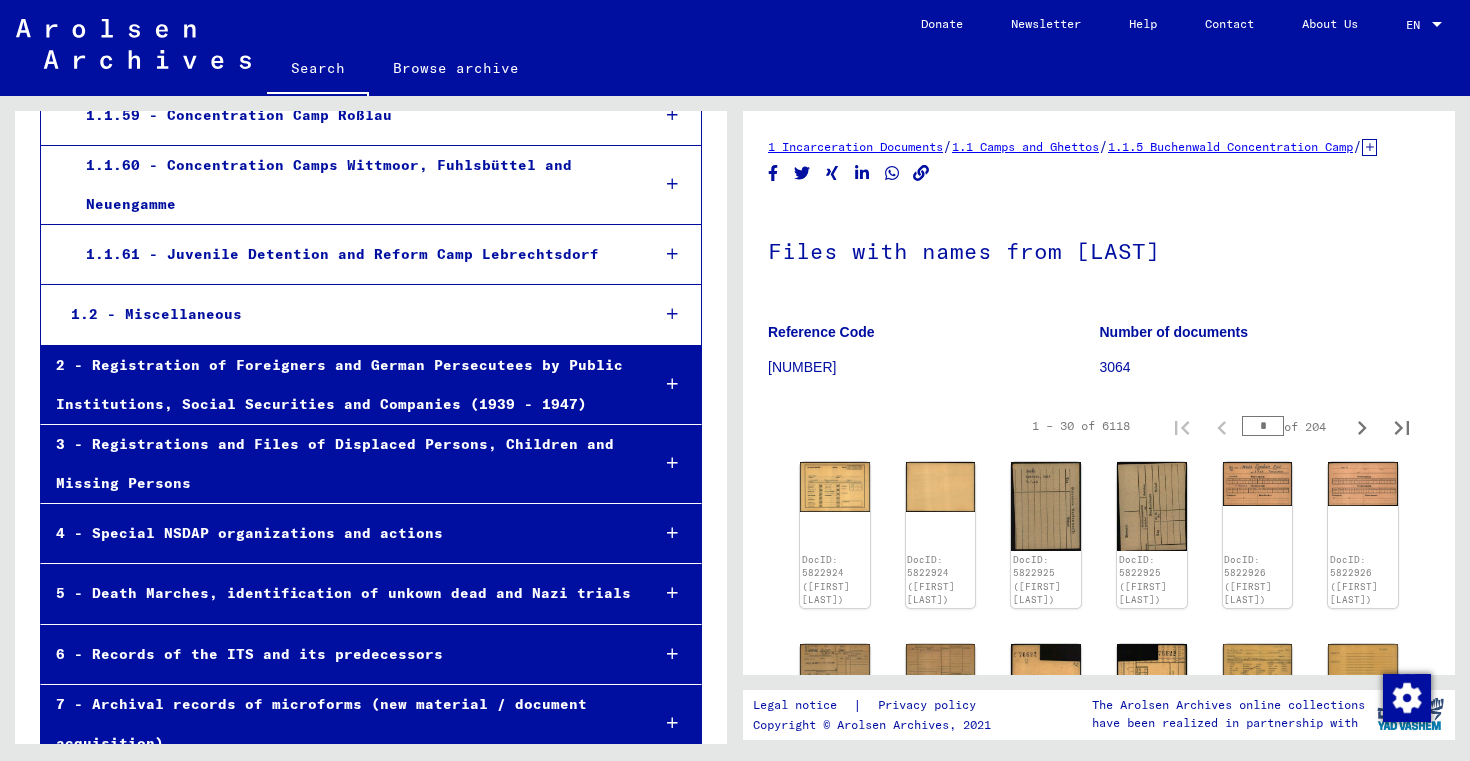 click at bounding box center [672, 314] 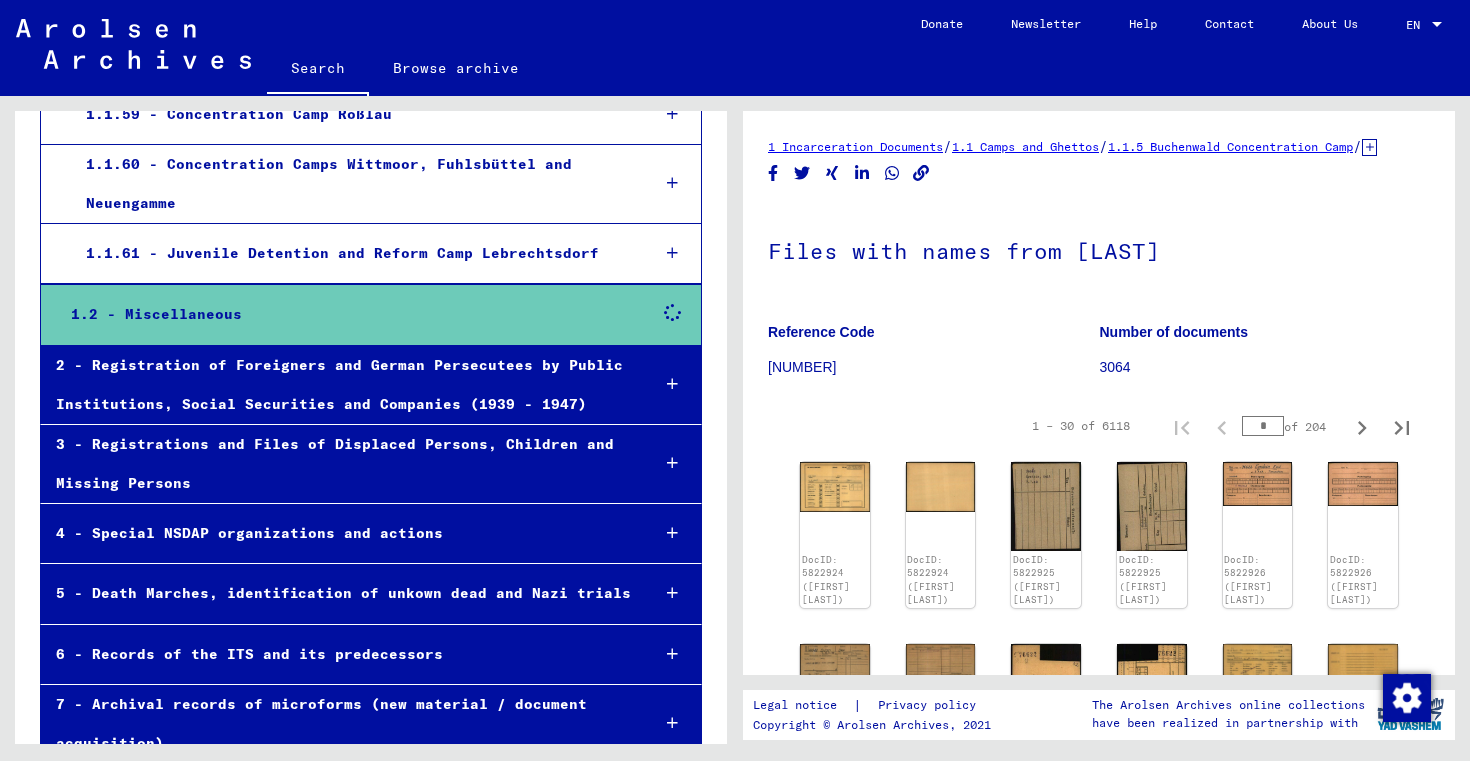 click at bounding box center (672, 313) 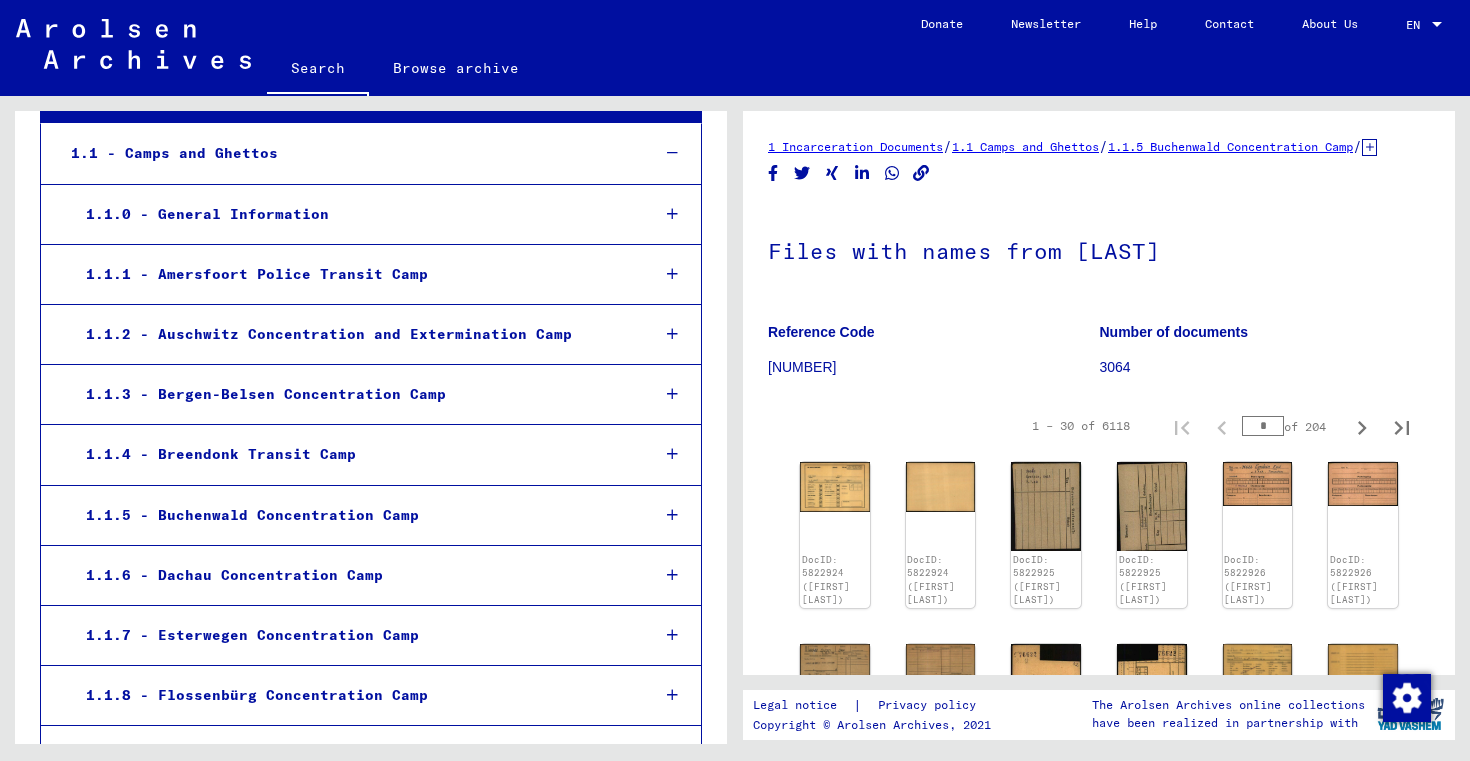 scroll, scrollTop: 0, scrollLeft: 0, axis: both 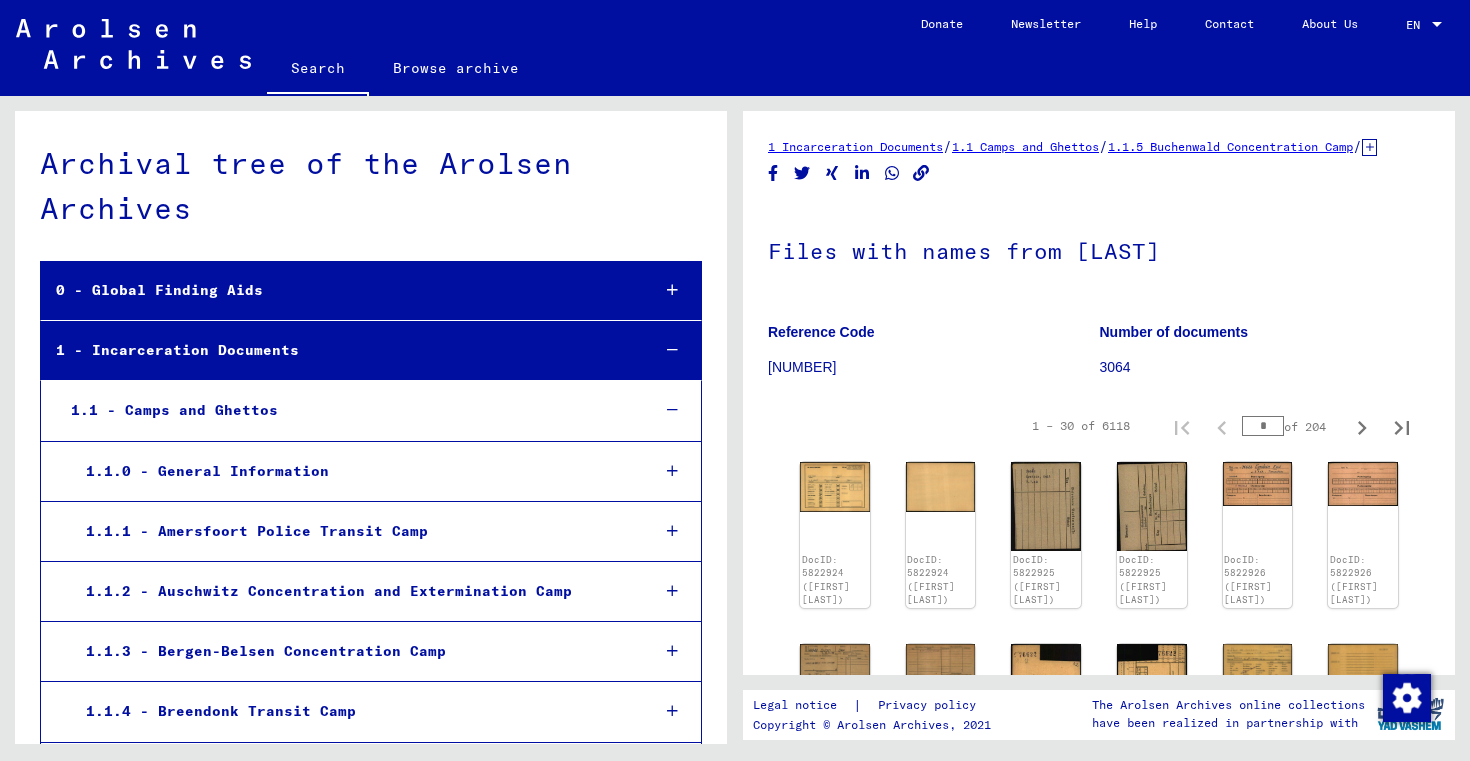 click on "Search" 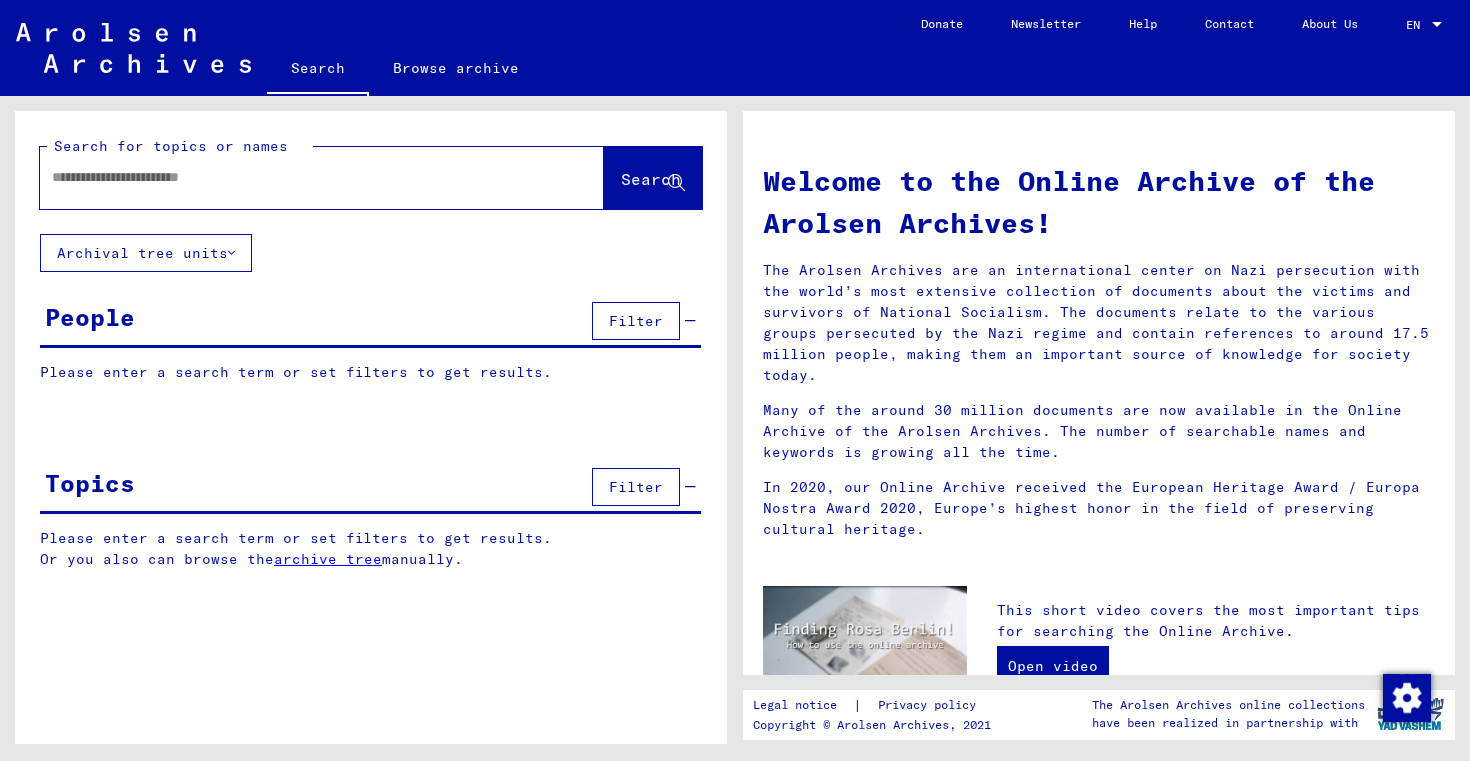 click 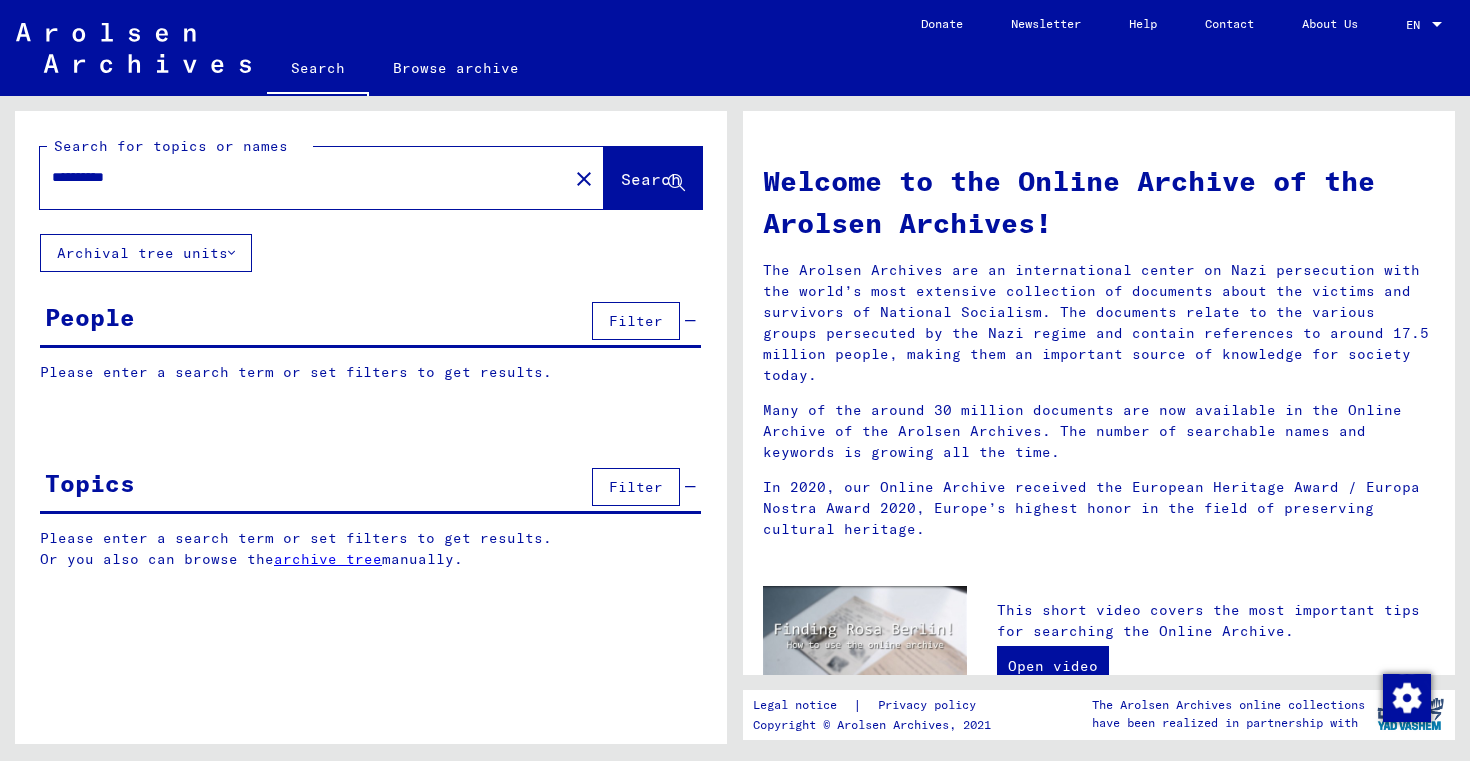 type on "**********" 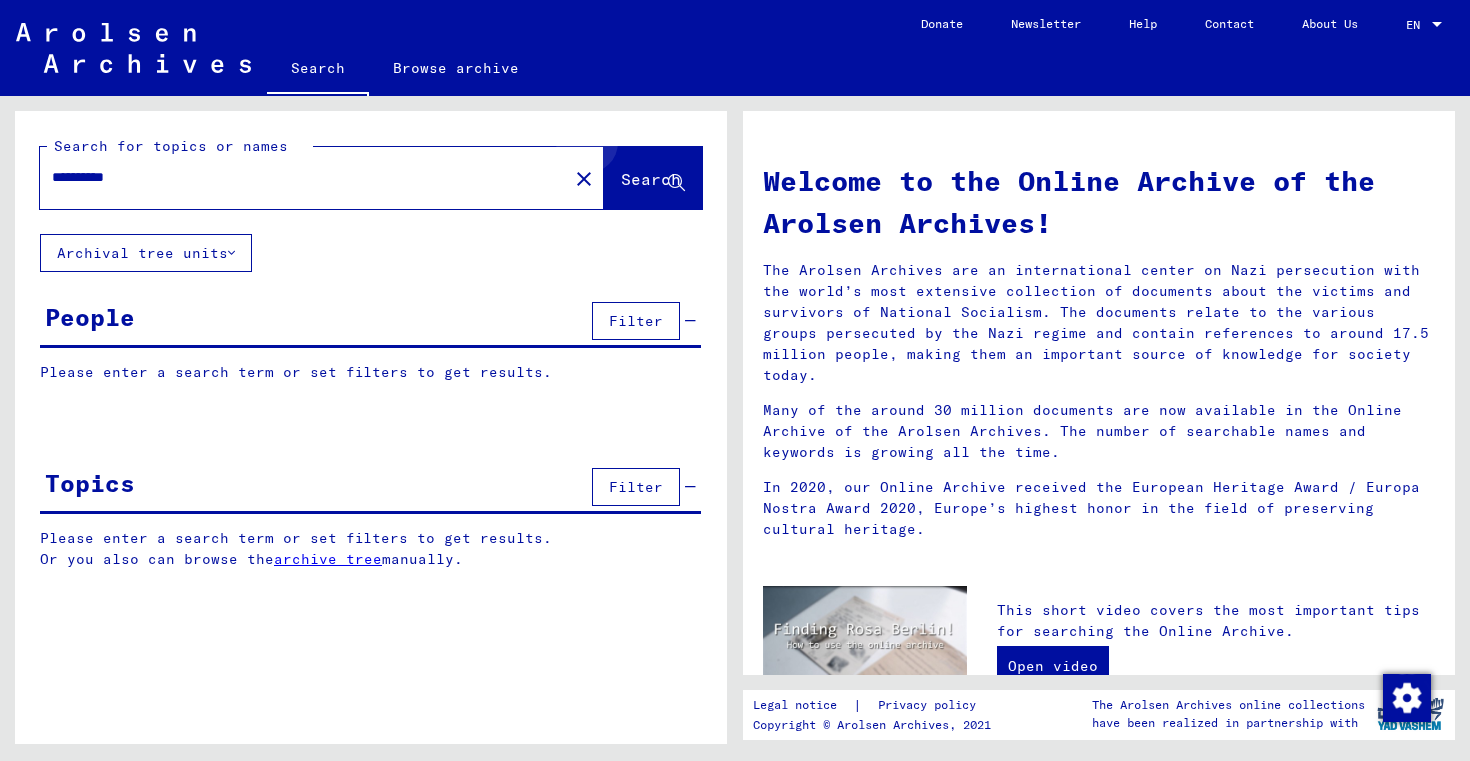 click on "Search" 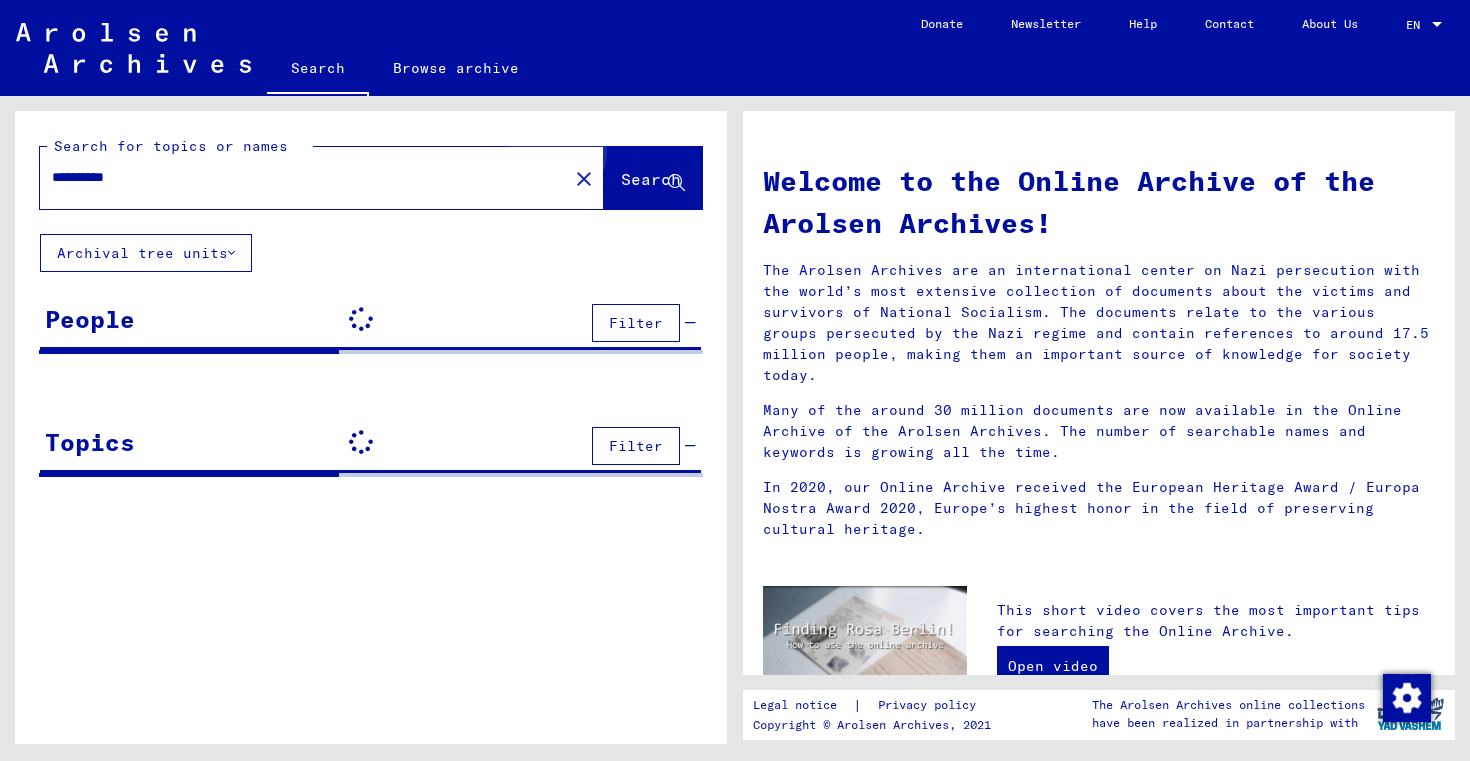 click on "Search" 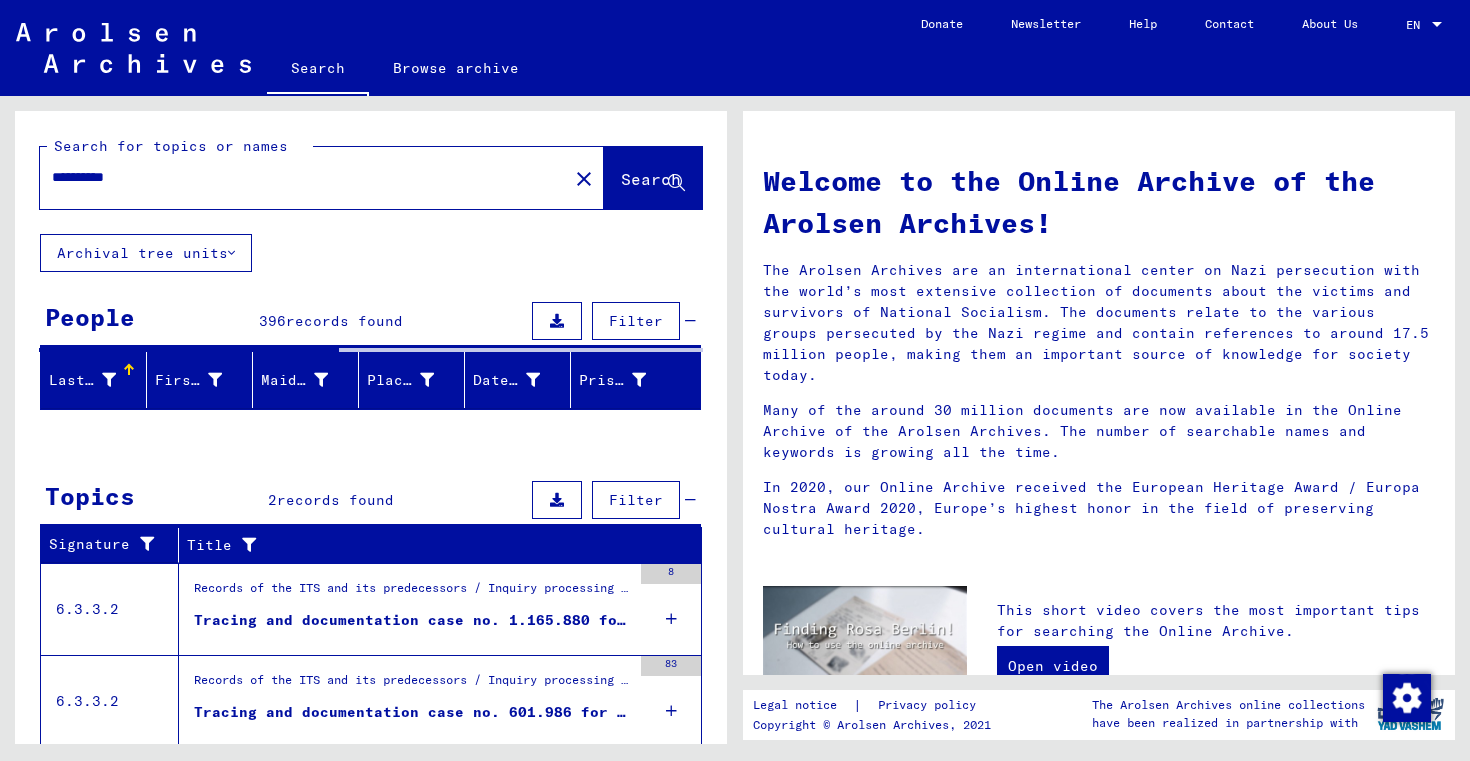 scroll, scrollTop: 0, scrollLeft: 0, axis: both 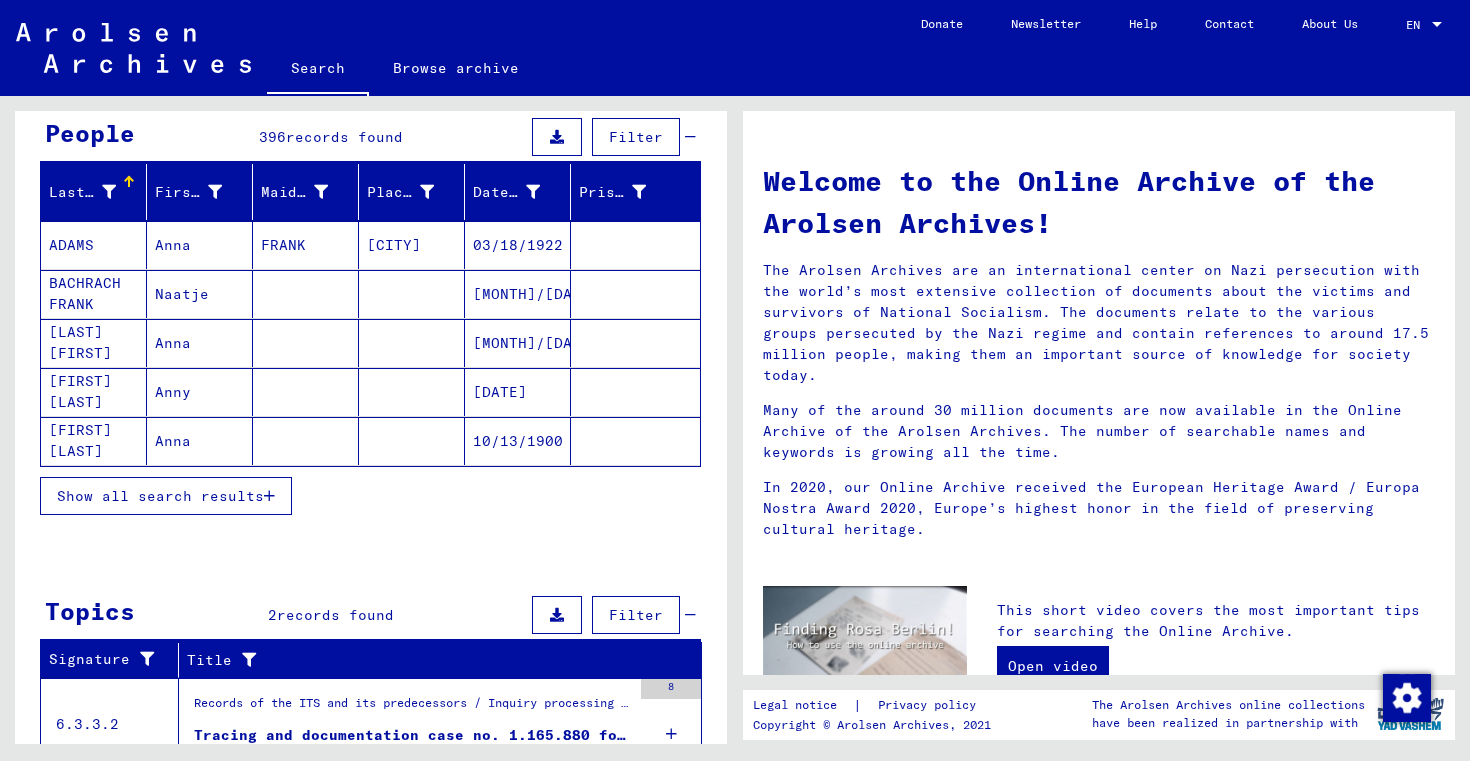 click on "Show all search results" at bounding box center [160, 496] 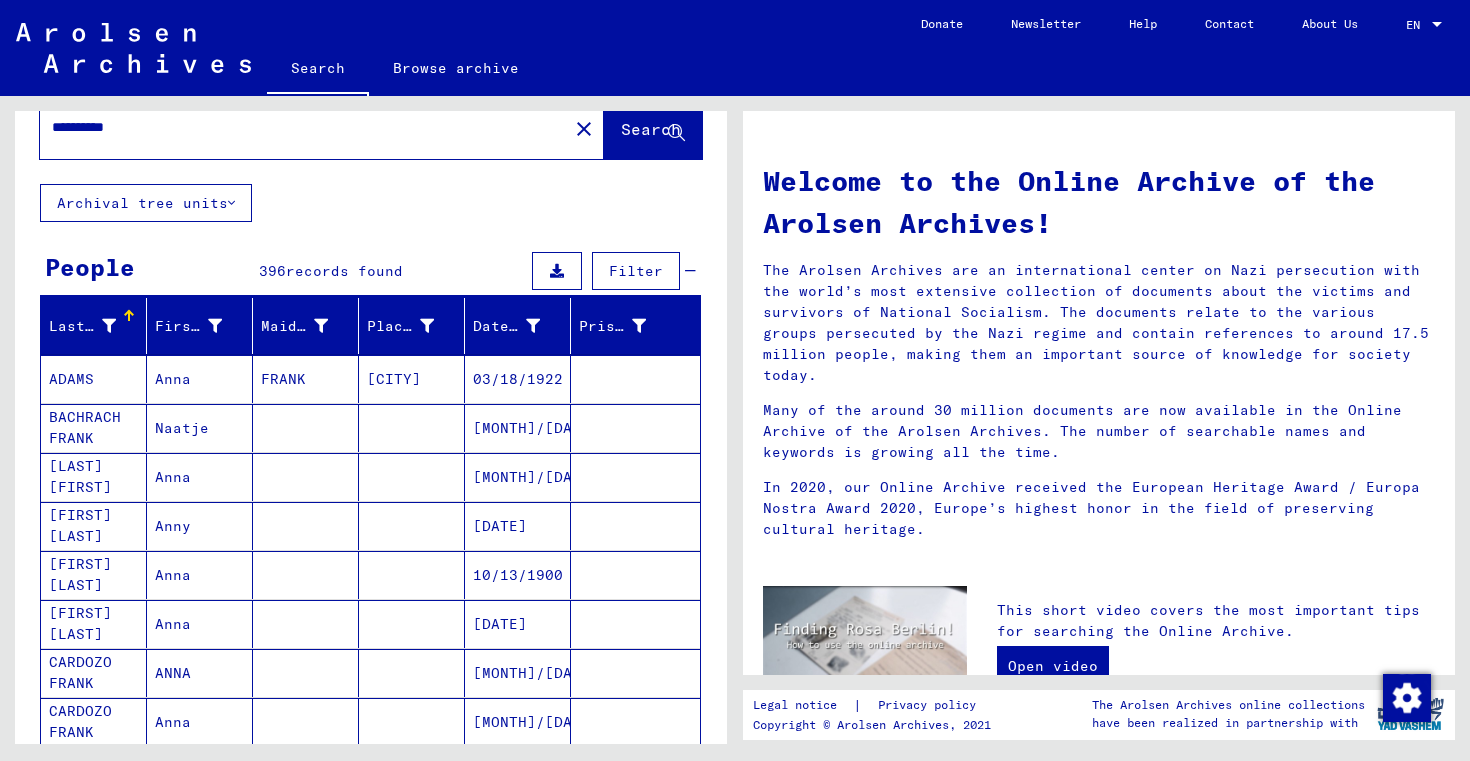 scroll, scrollTop: 21, scrollLeft: 0, axis: vertical 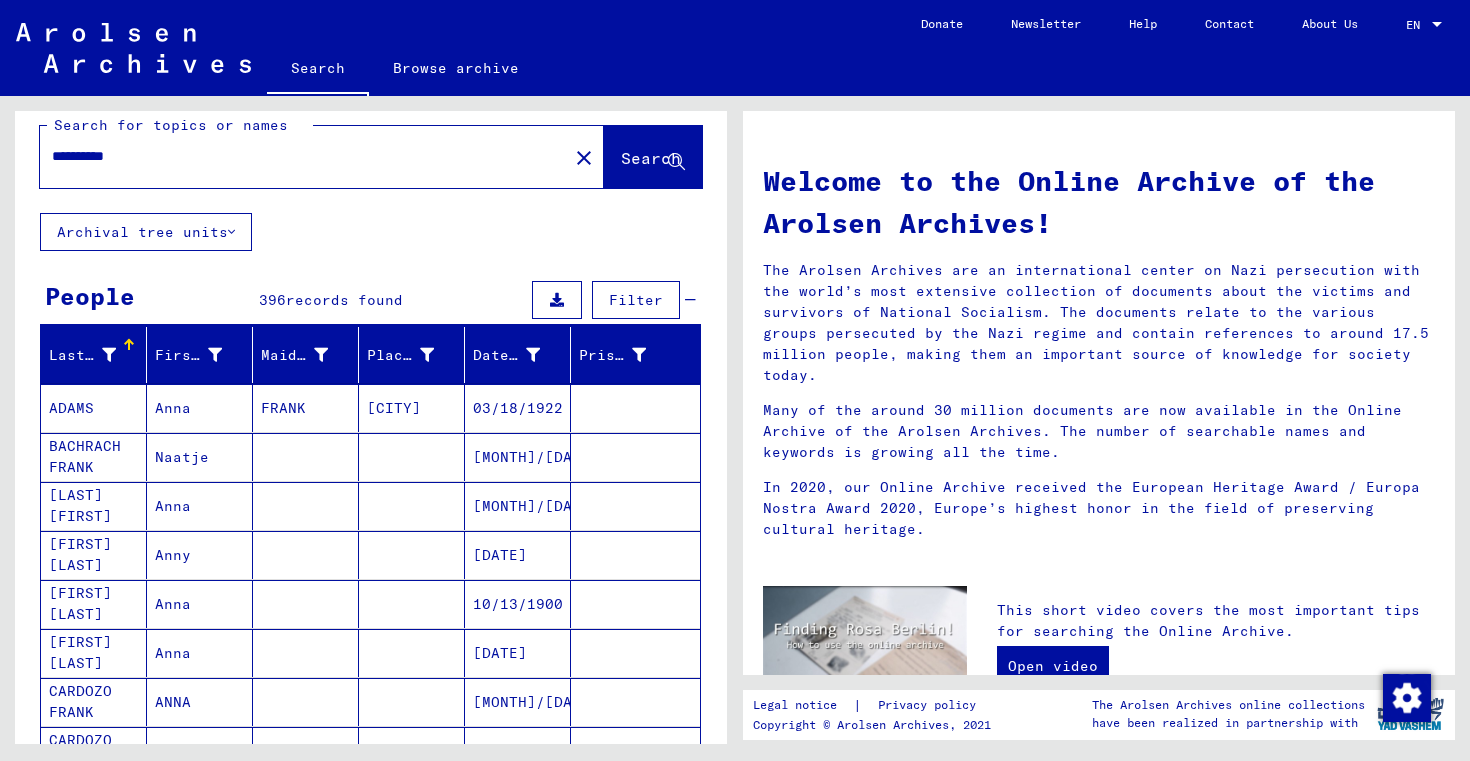 click on "Filter" at bounding box center (636, 300) 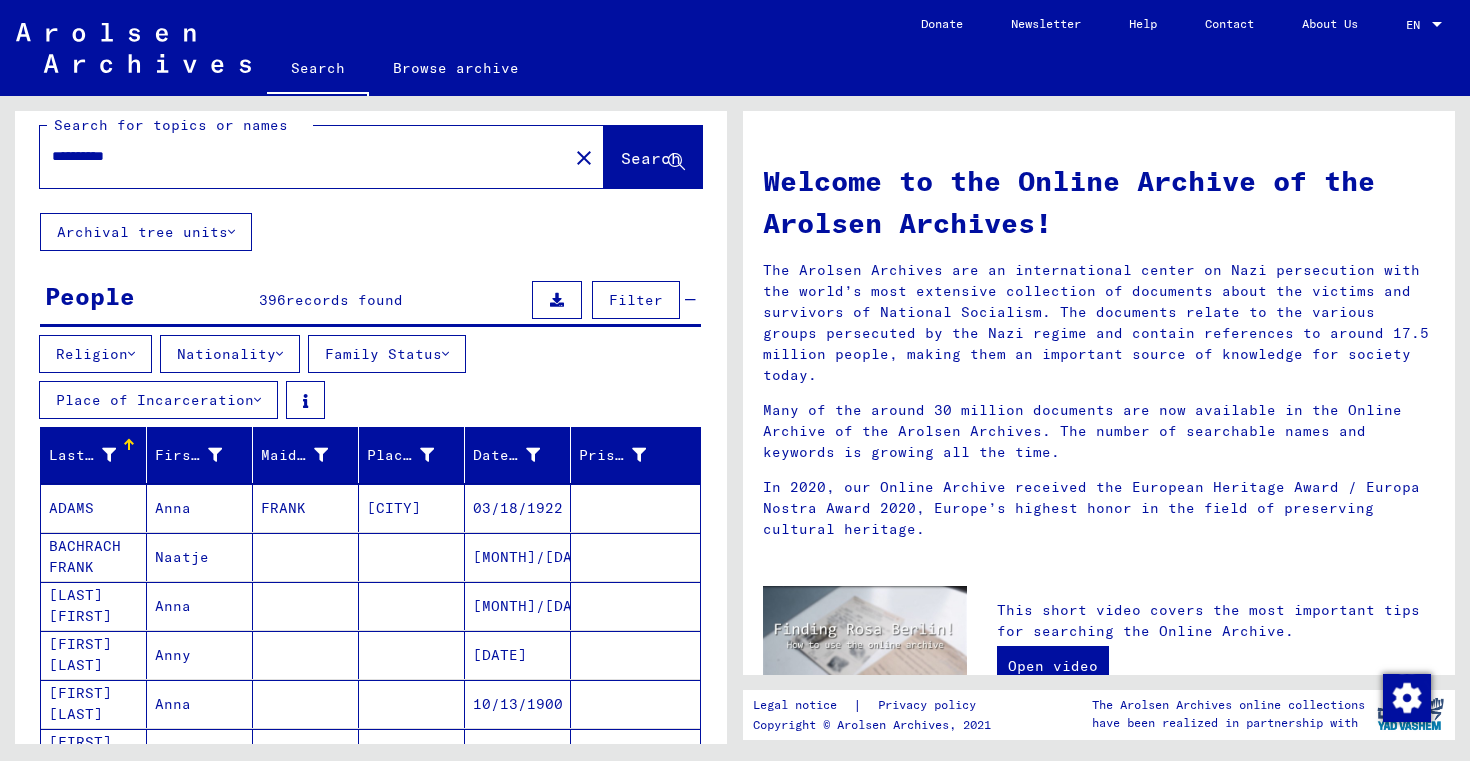 click on "Religion" at bounding box center (95, 354) 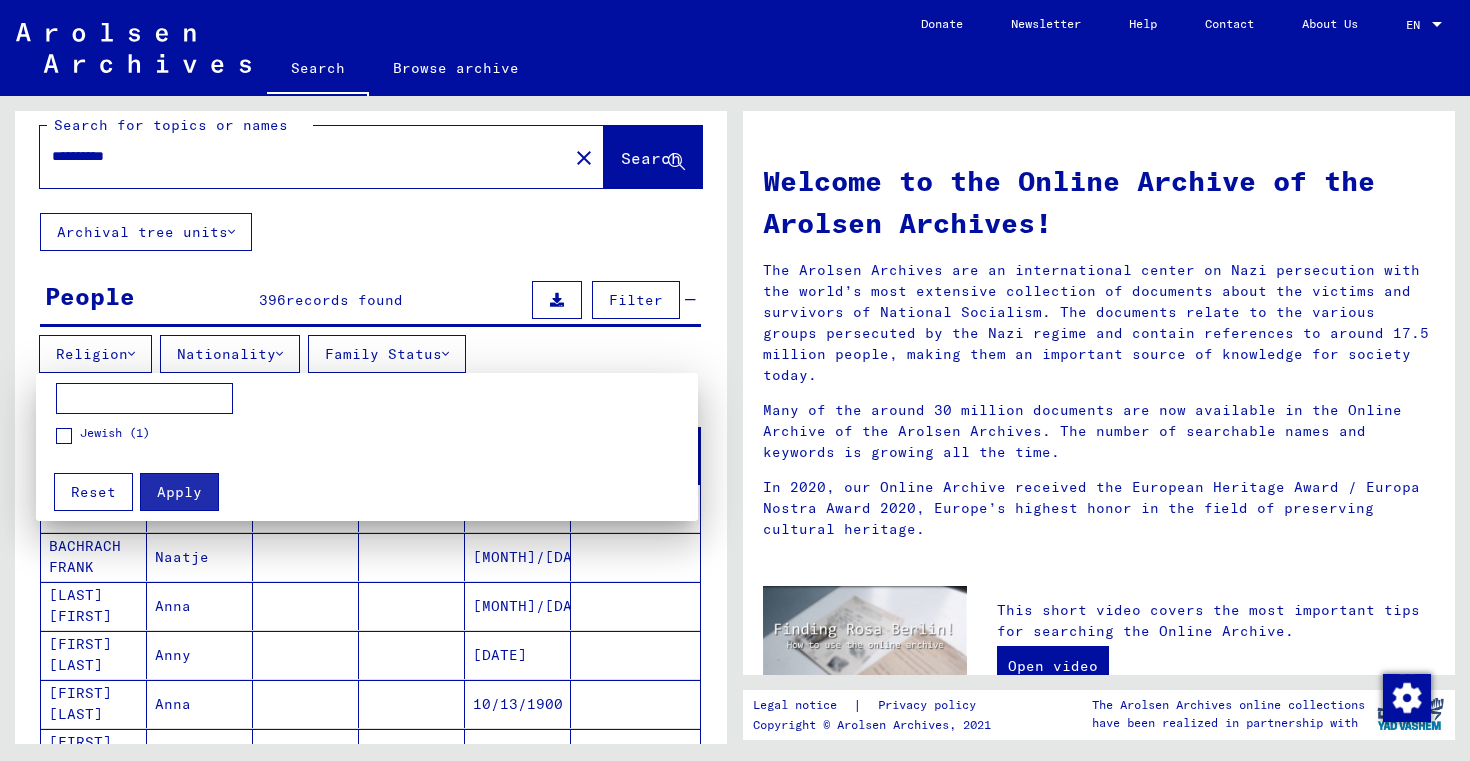 click on "Jewish (1)" at bounding box center [103, 439] 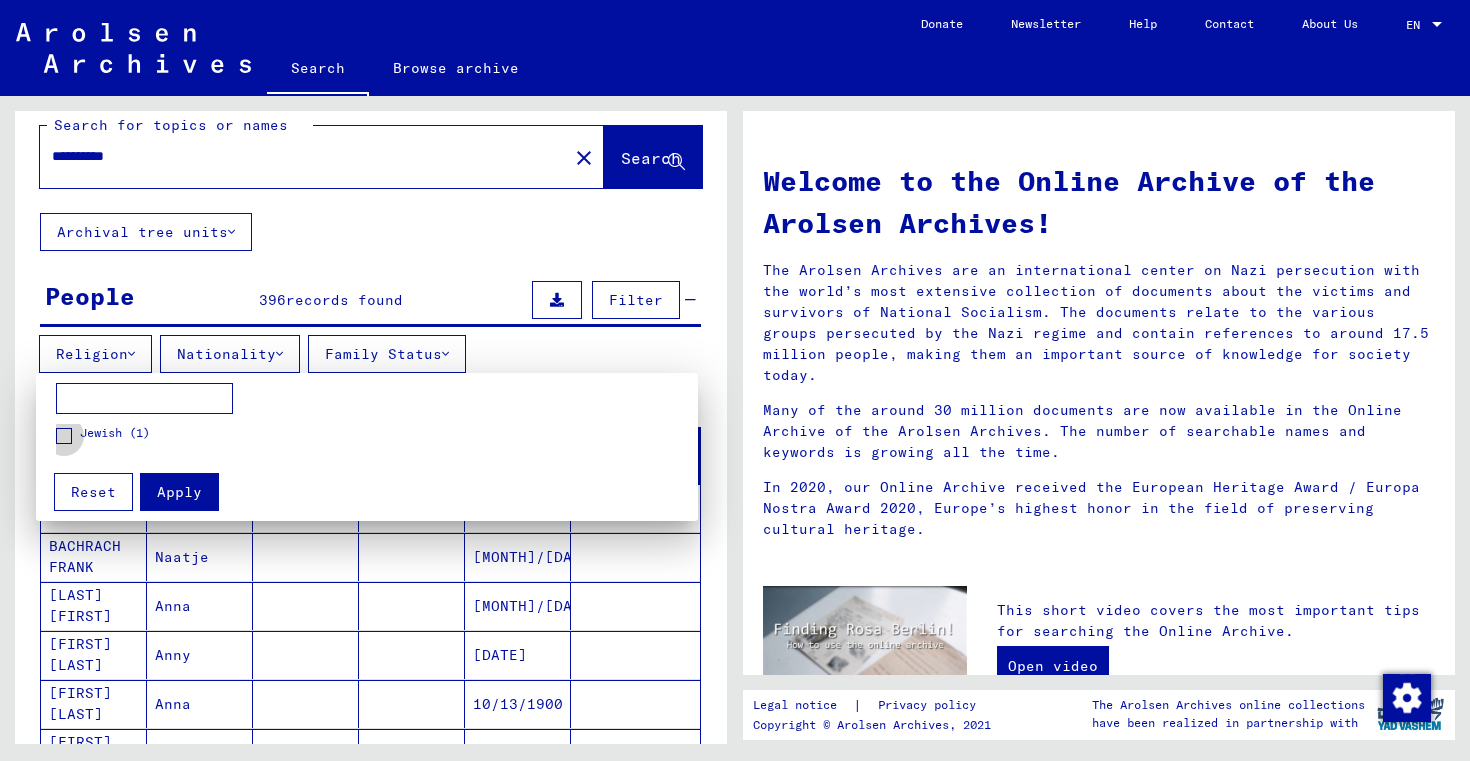 click at bounding box center (64, 436) 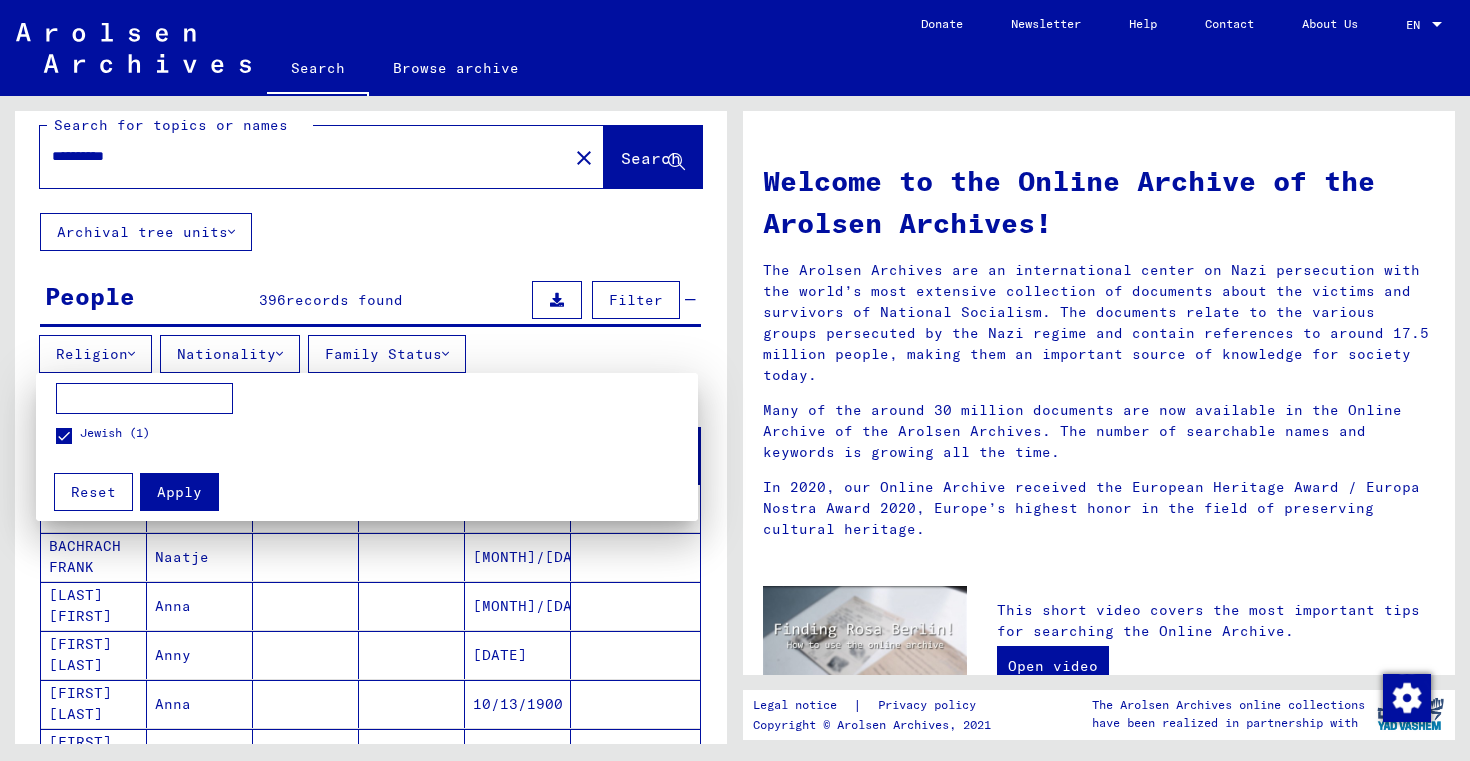 click on "Apply" at bounding box center (179, 492) 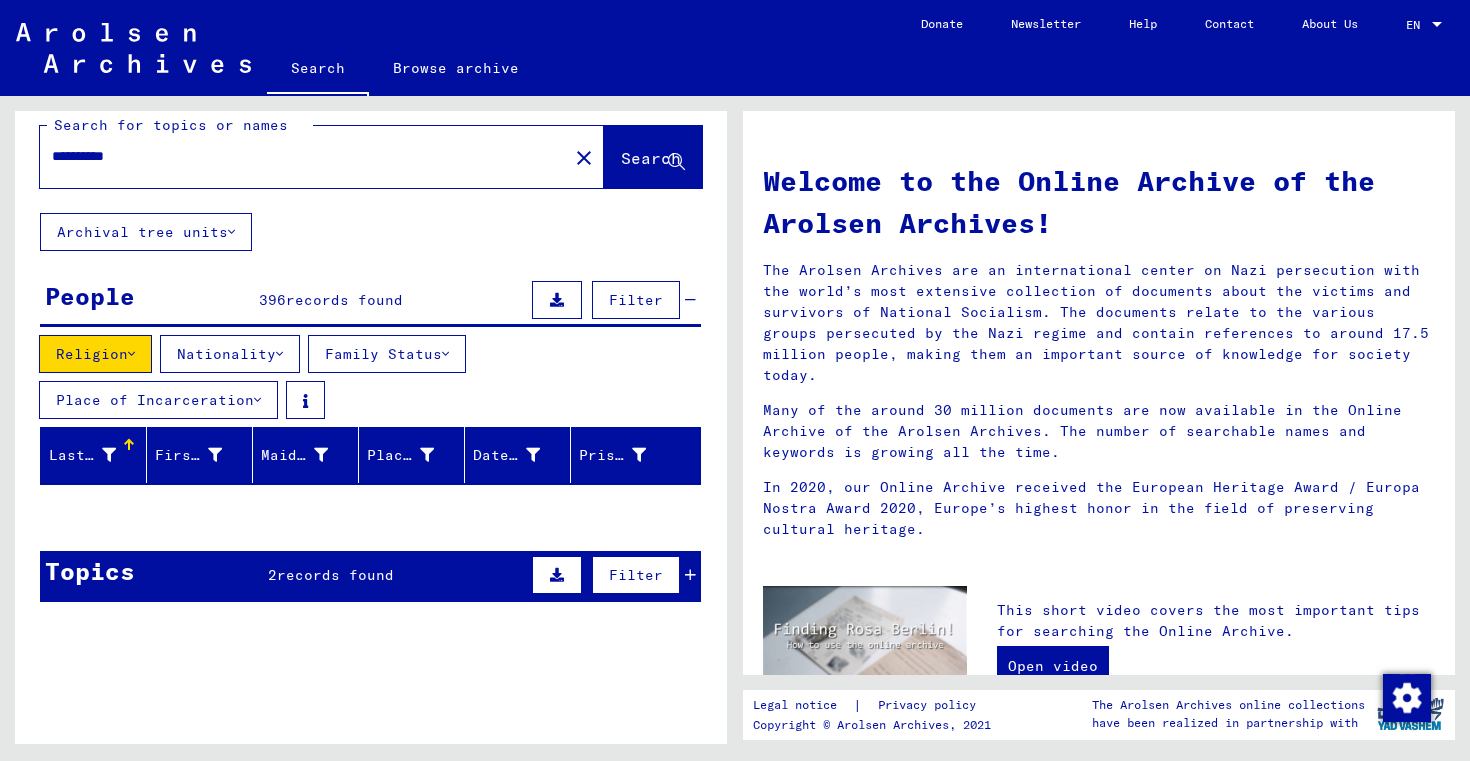 click on "Nationality" at bounding box center (230, 354) 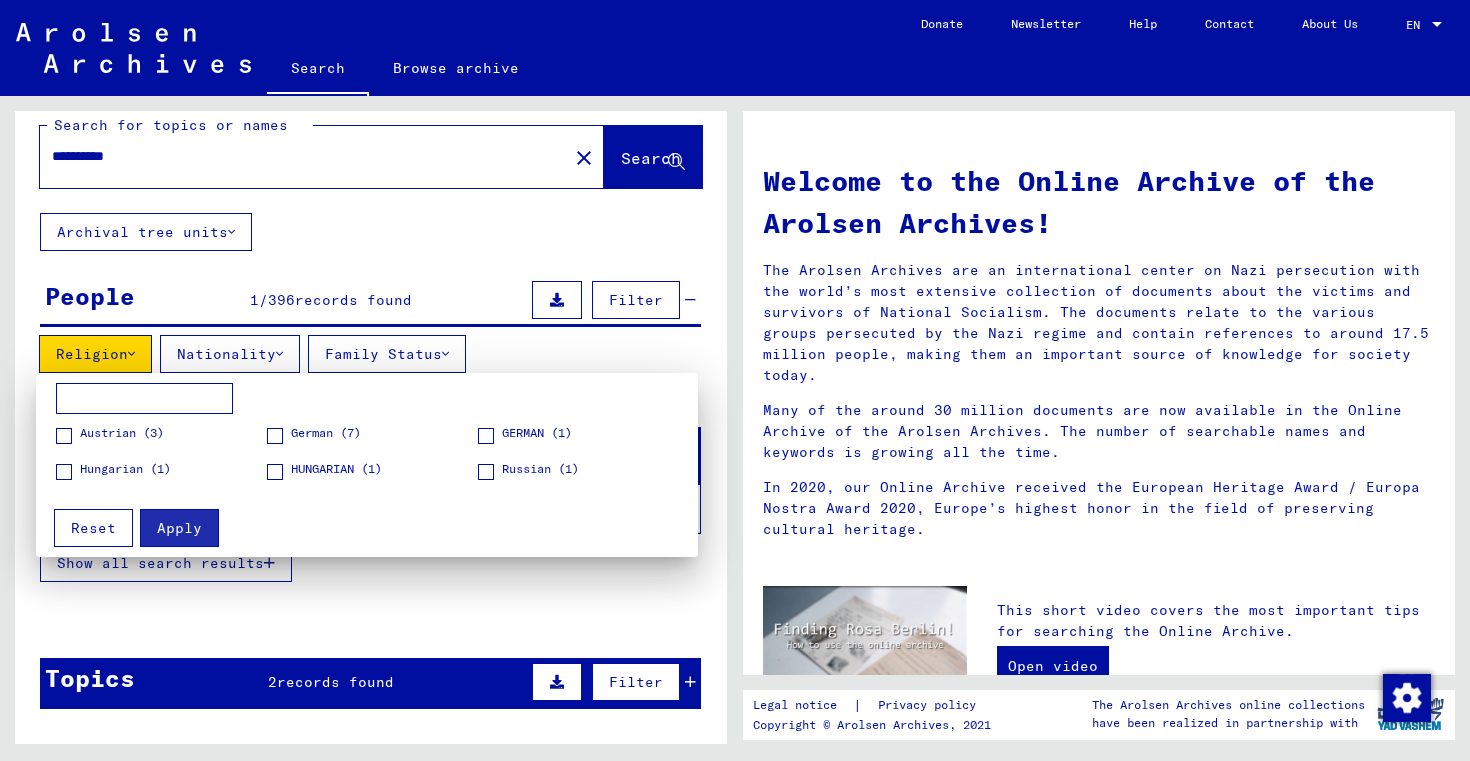click on "German (7)" at bounding box center [326, 433] 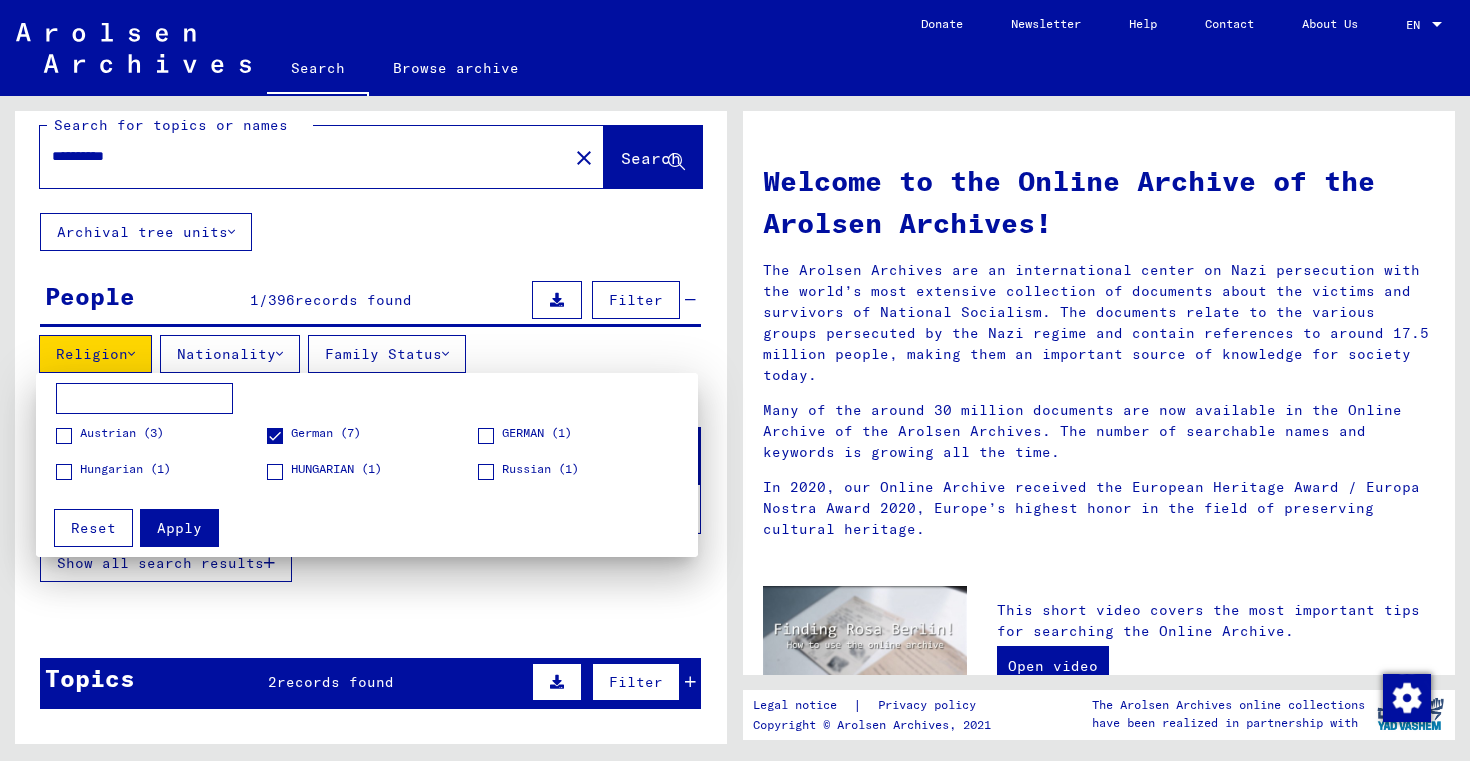 click on "GERMAN (1)" at bounding box center [525, 439] 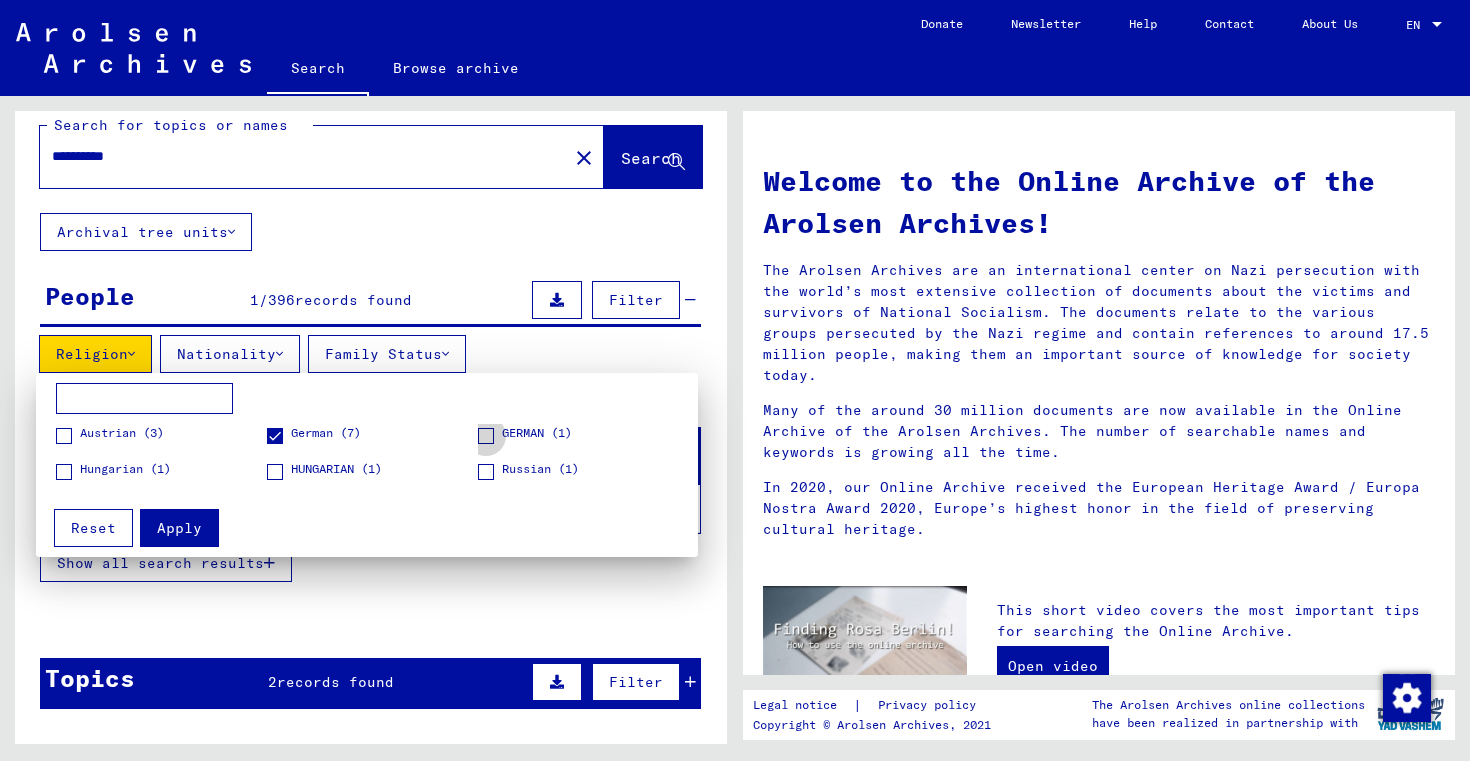 click at bounding box center (486, 436) 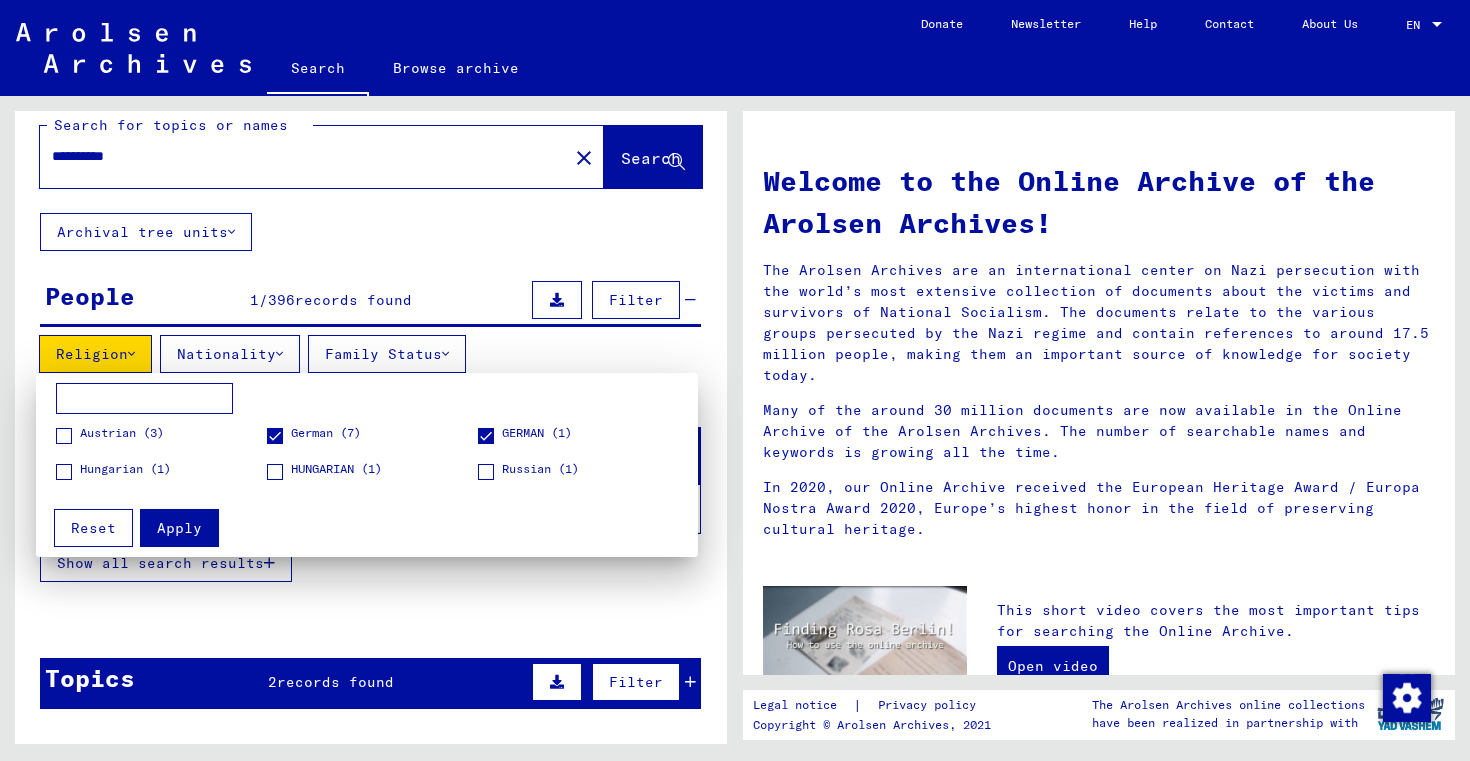 click on "Apply" at bounding box center [179, 528] 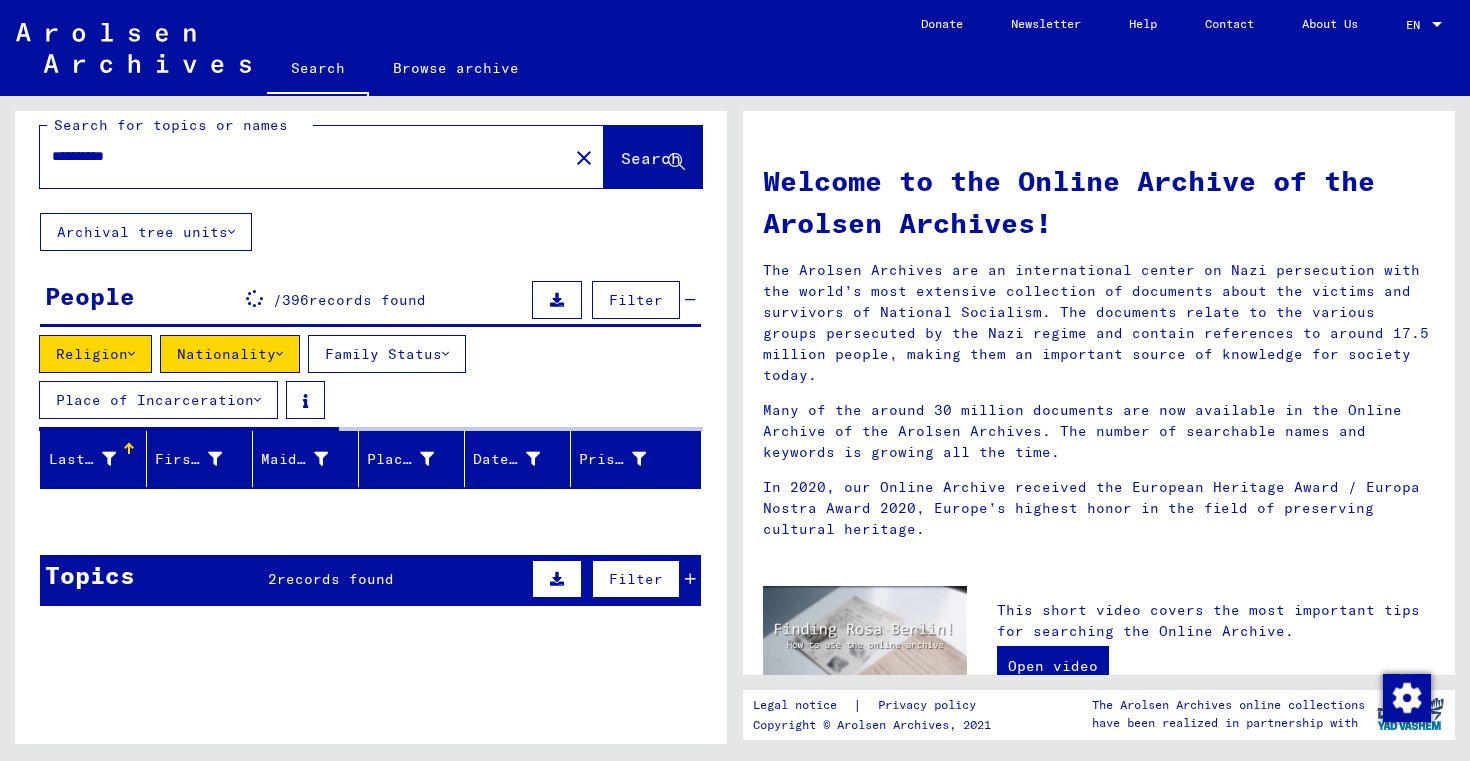 click on "Family Status" at bounding box center (387, 354) 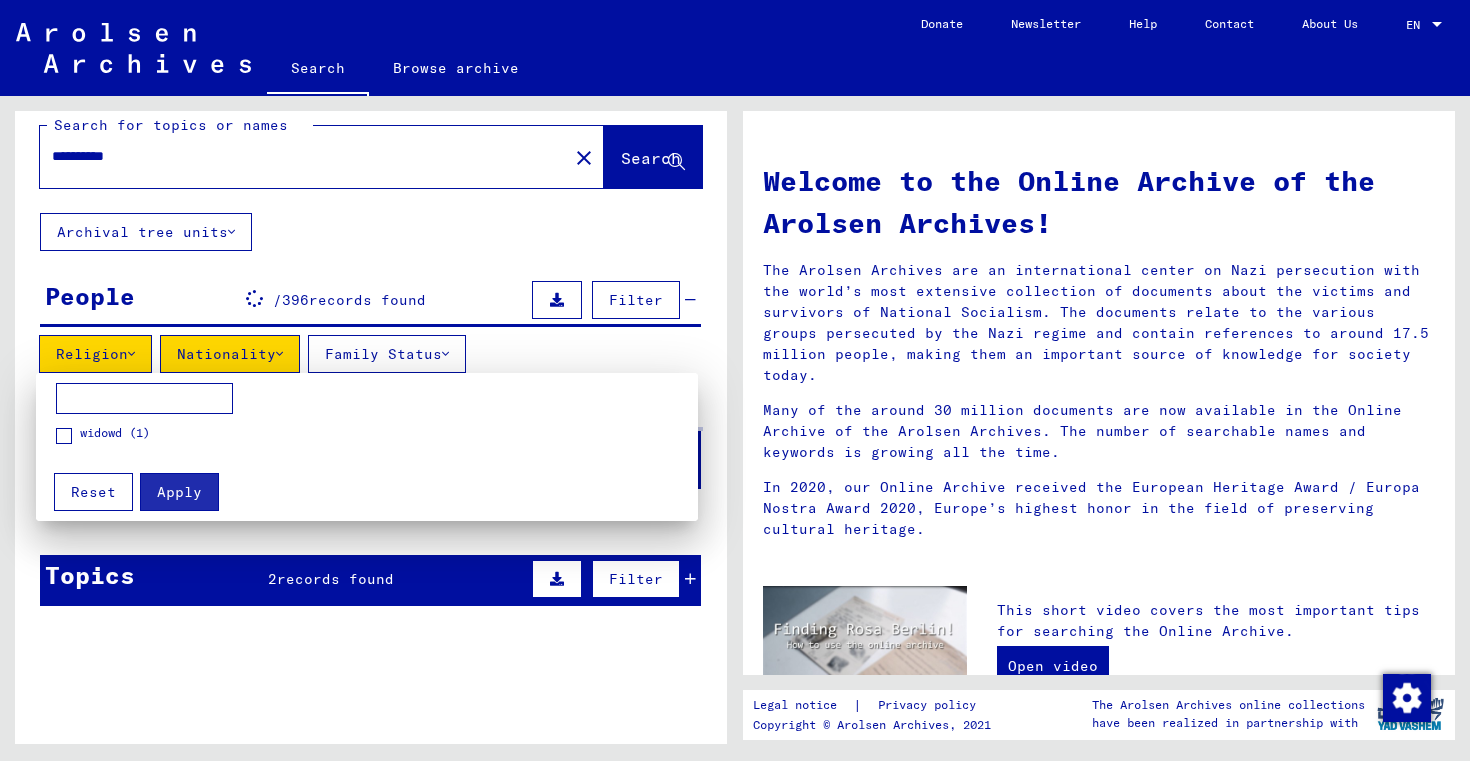 click at bounding box center (735, 380) 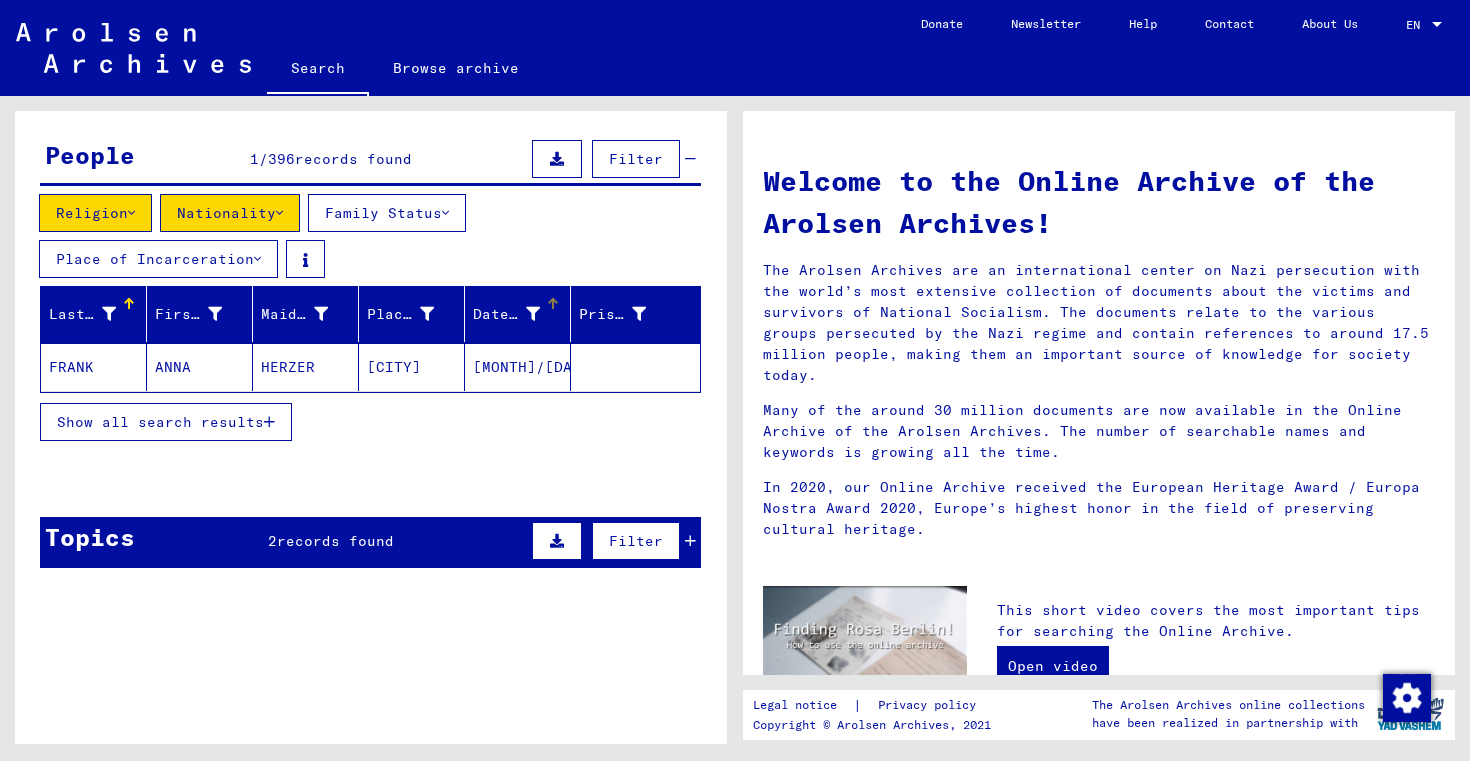 scroll, scrollTop: 164, scrollLeft: 0, axis: vertical 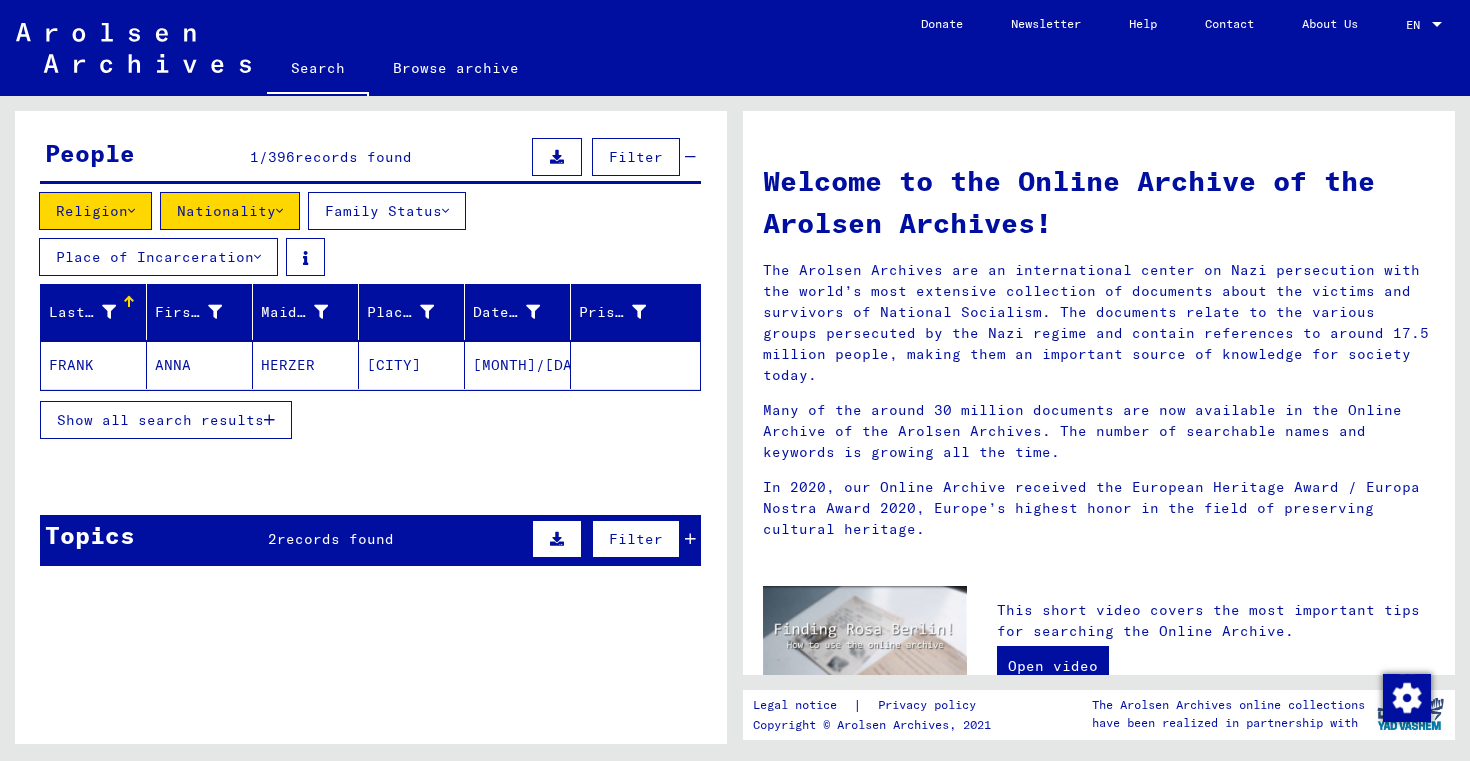click on "Show all search results" at bounding box center [166, 420] 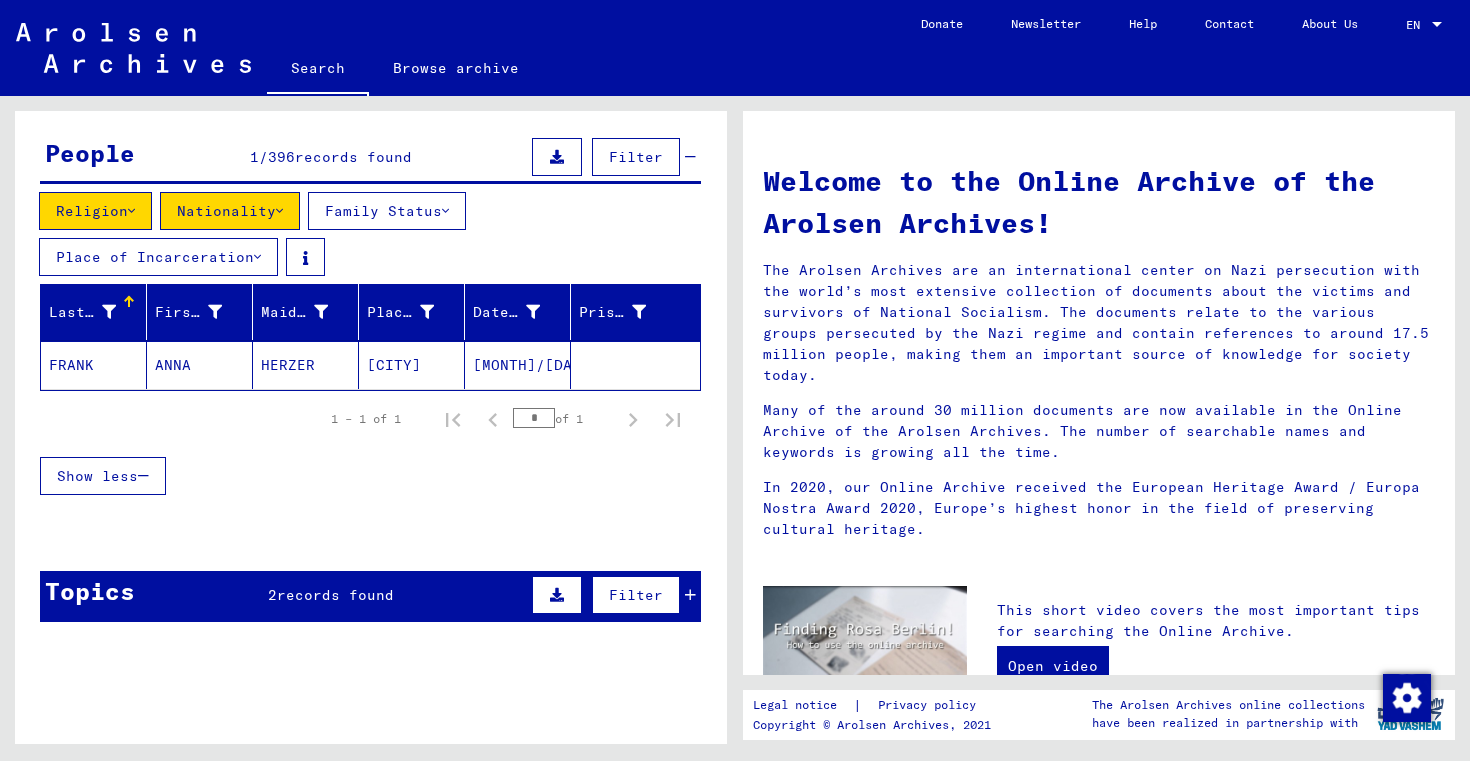click on "Nationality" at bounding box center [230, 211] 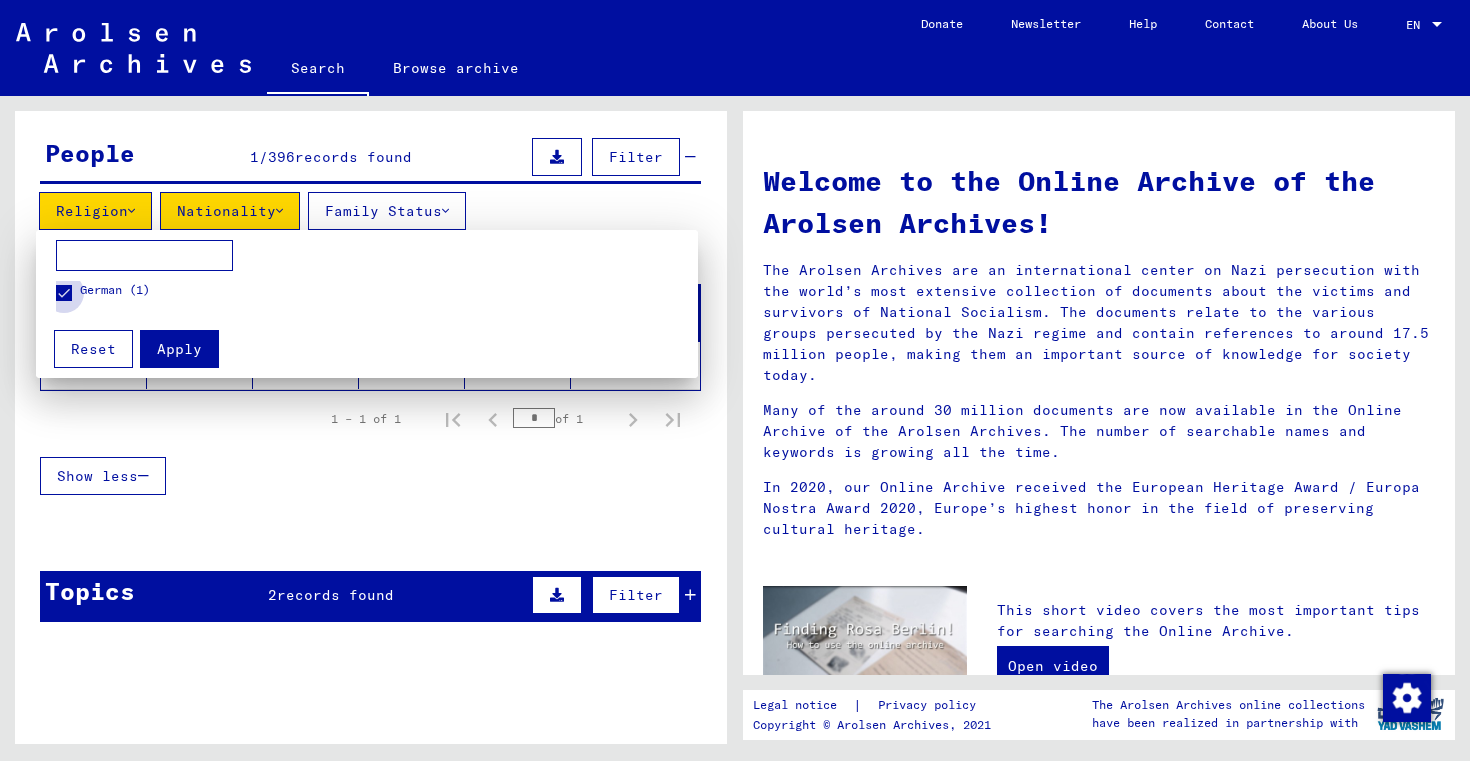 click at bounding box center (64, 293) 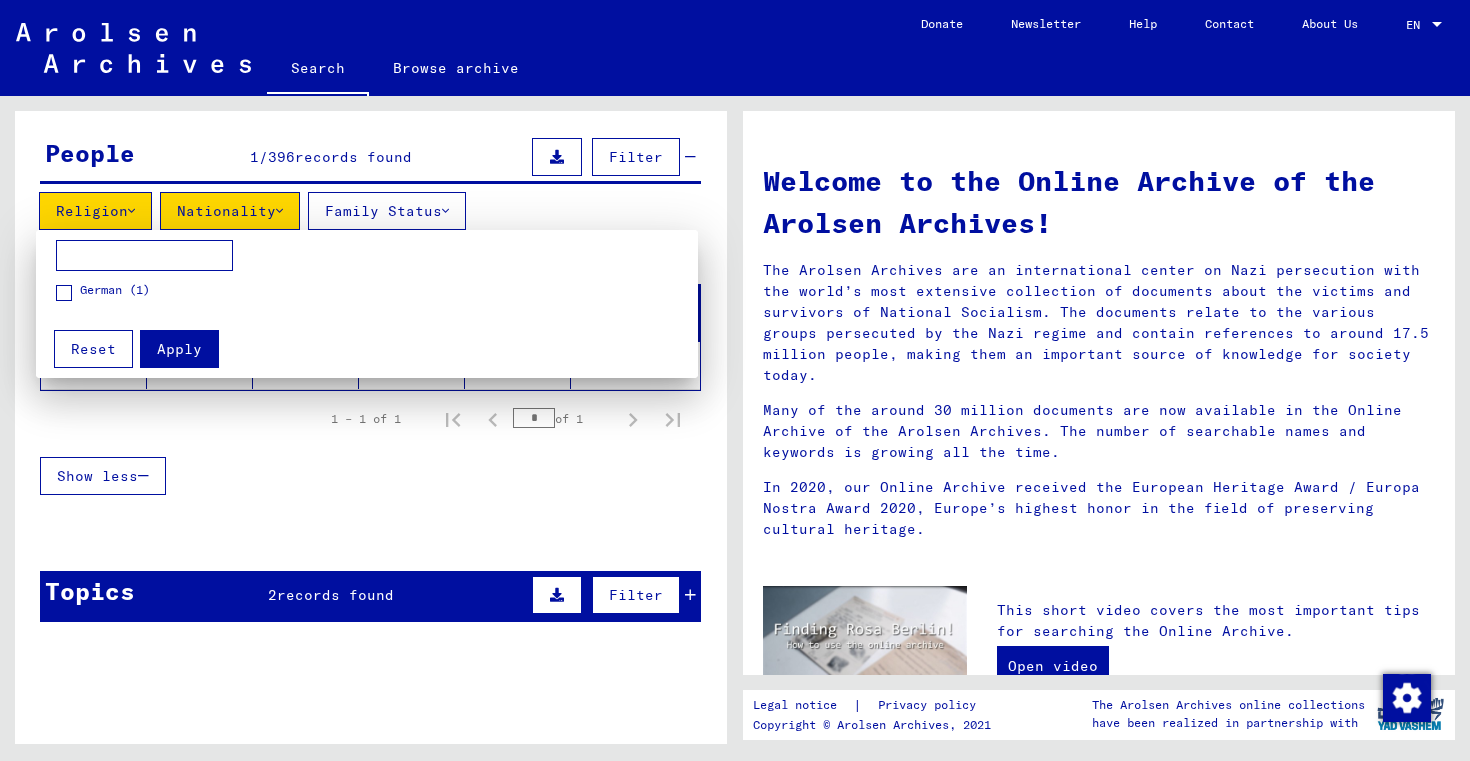click on "Apply" at bounding box center (179, 349) 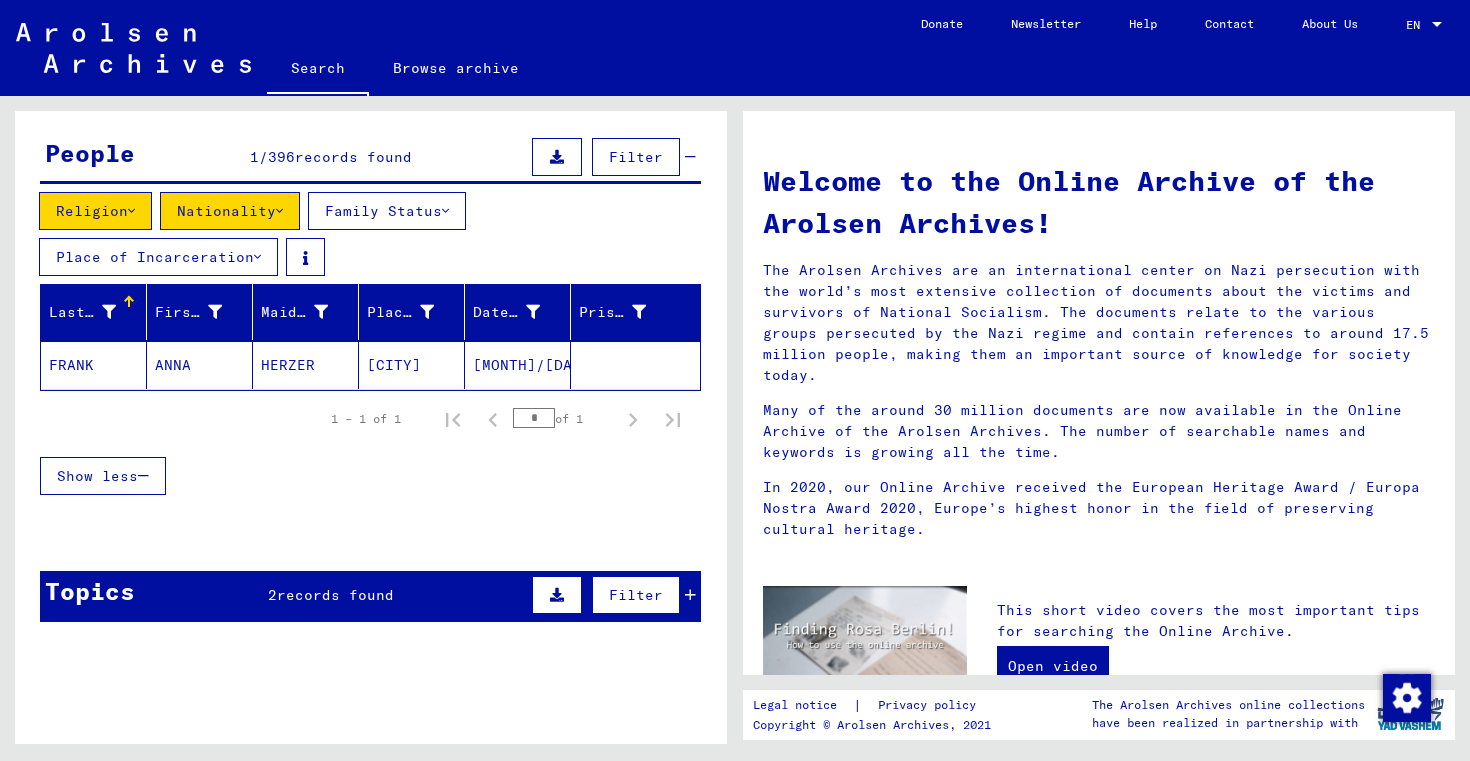 scroll, scrollTop: 143, scrollLeft: 0, axis: vertical 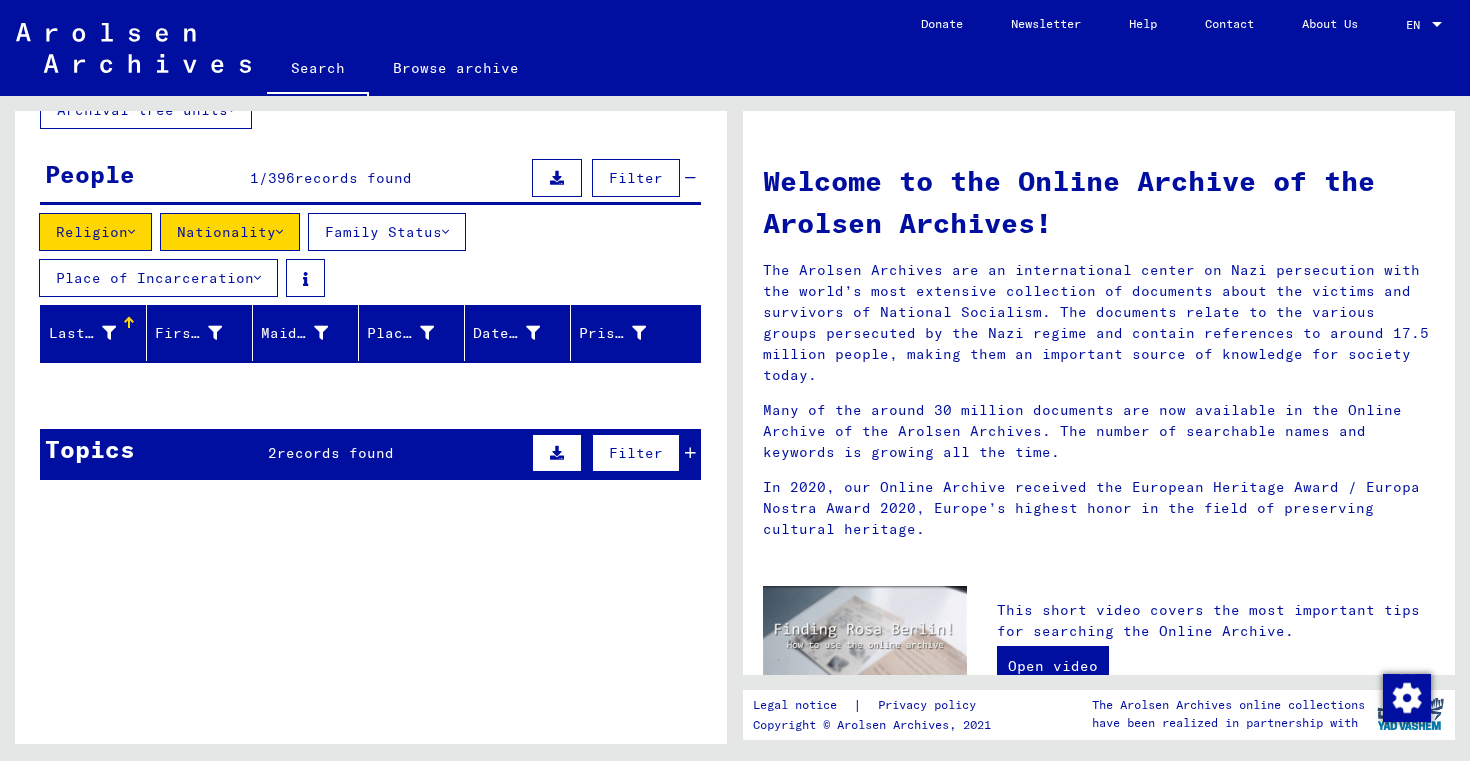 click on "Religion   Nationality   Family Status   Place of Incarceration" at bounding box center [371, 259] 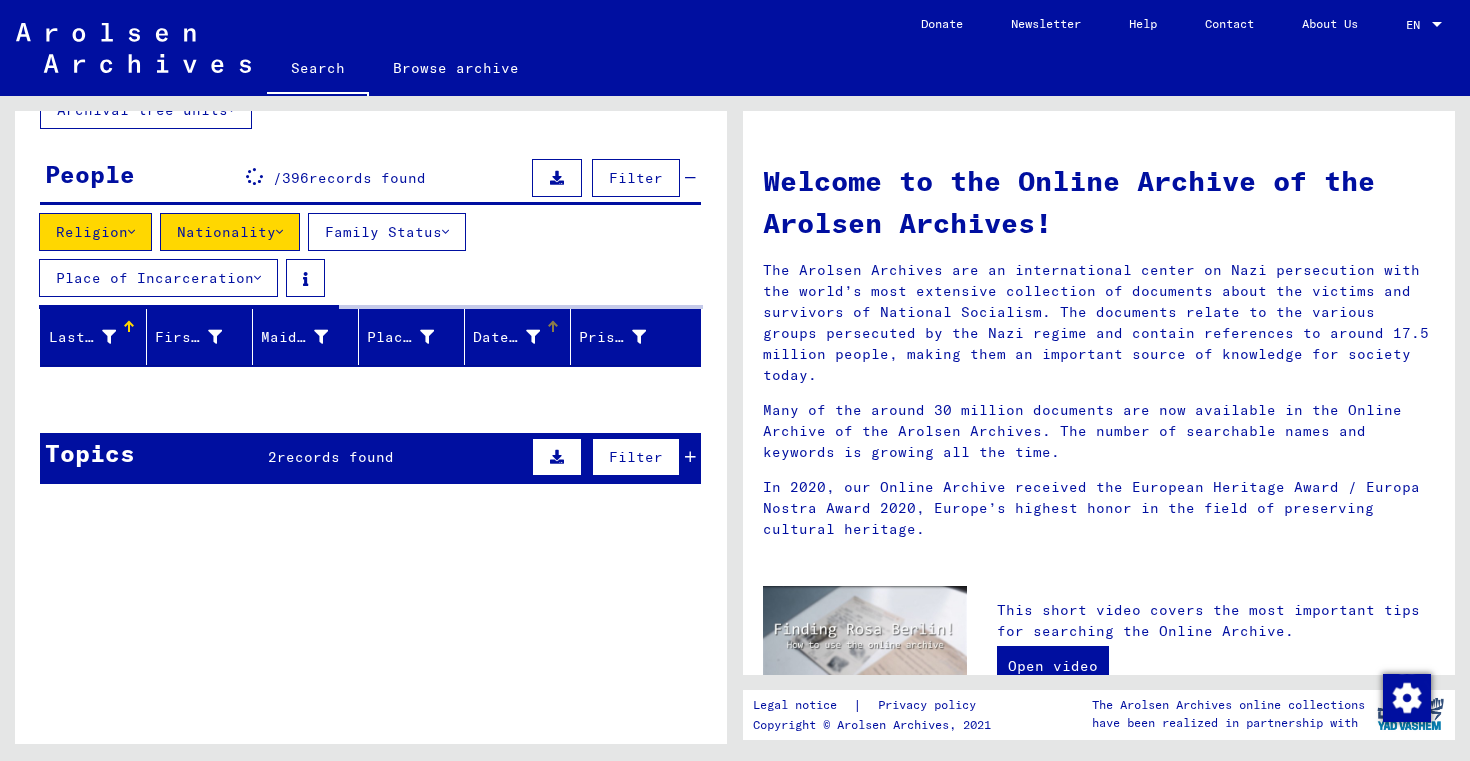 click on "Date of Birth" at bounding box center [521, 337] 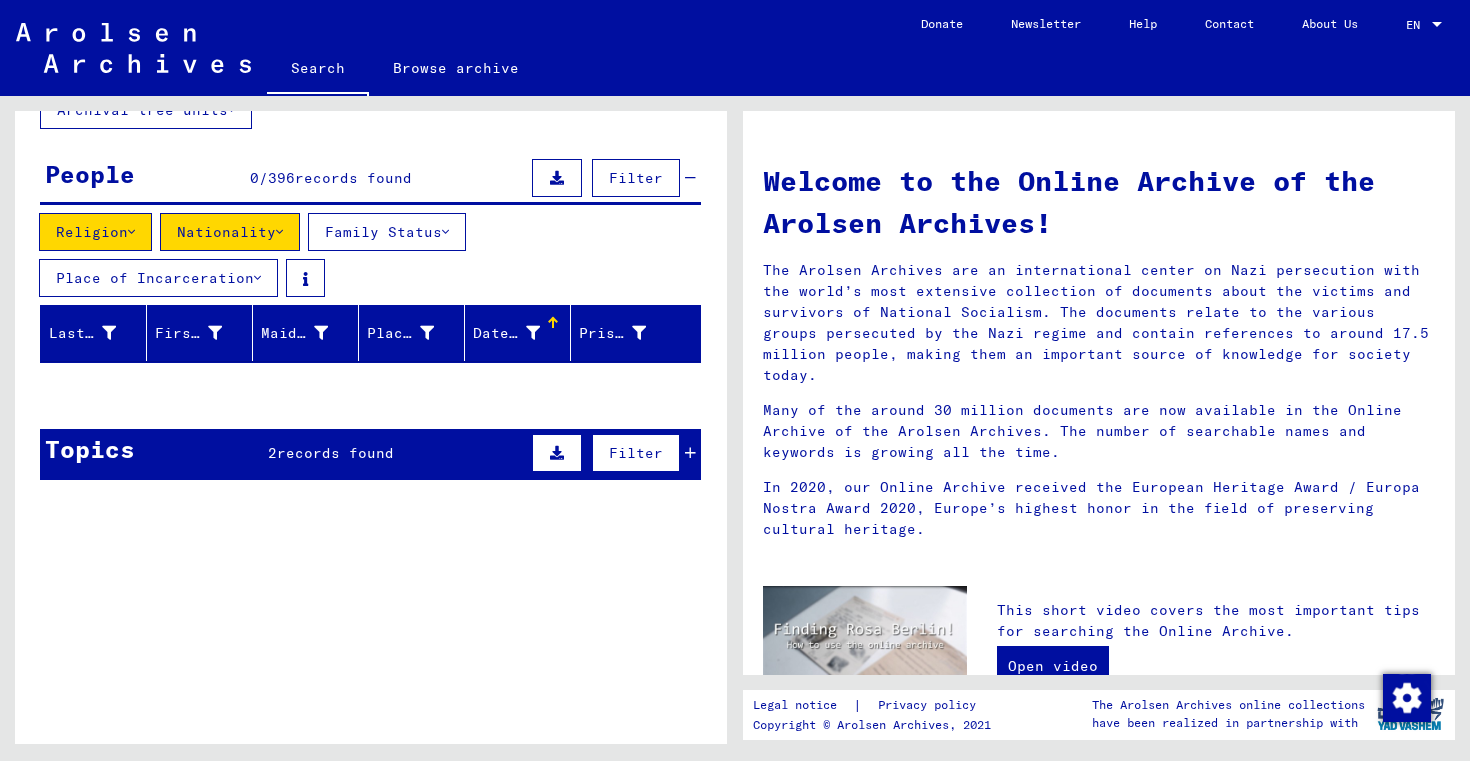 scroll, scrollTop: 0, scrollLeft: 0, axis: both 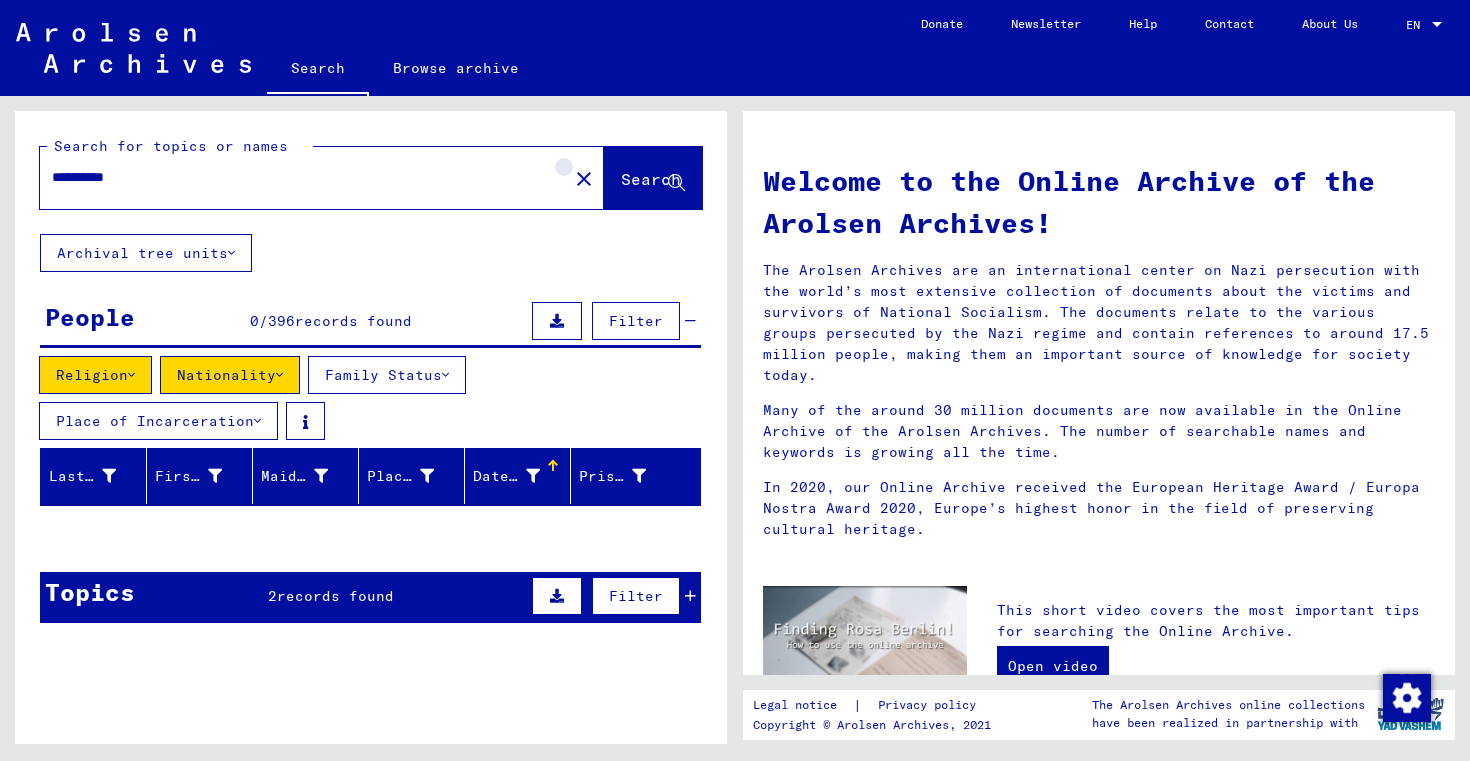 click on "close" 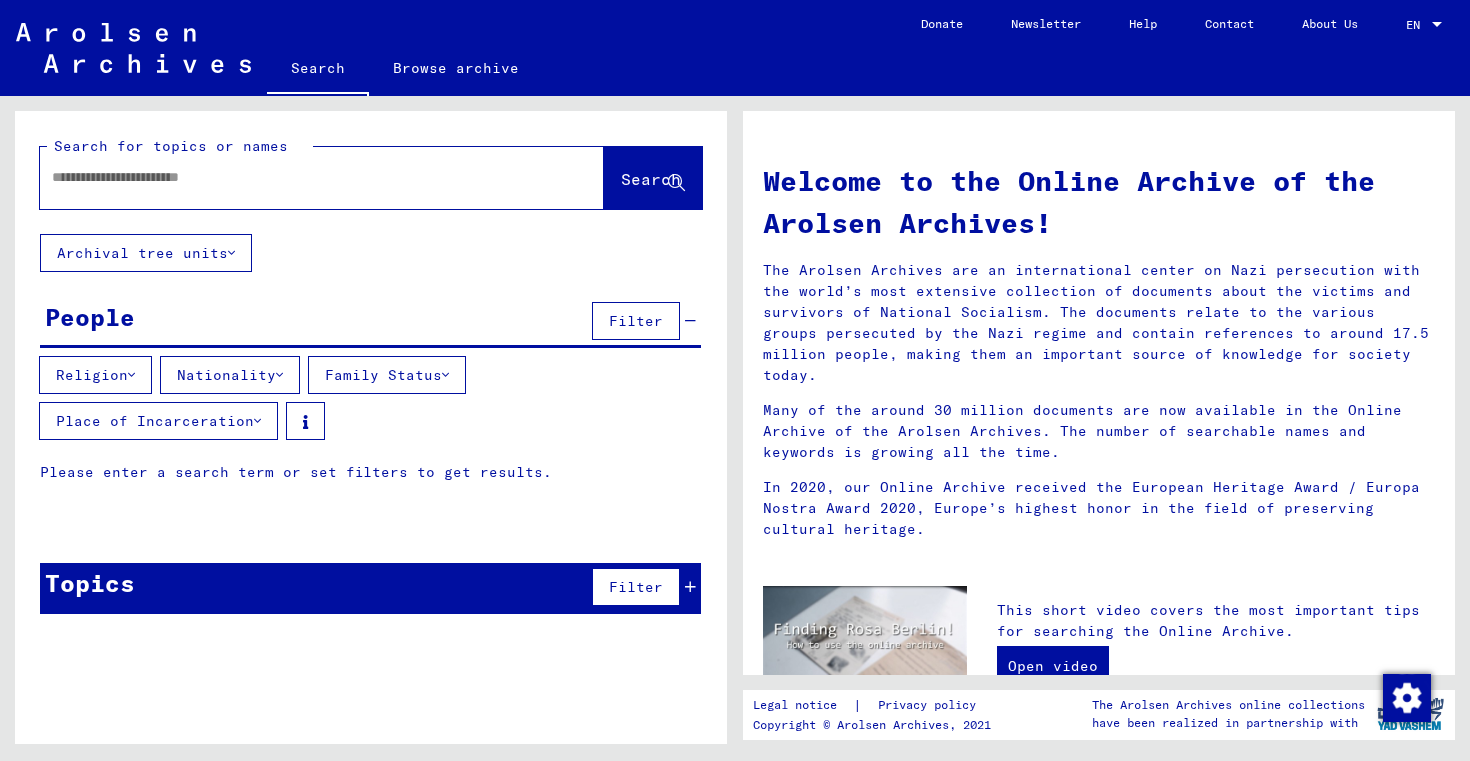 click at bounding box center (298, 177) 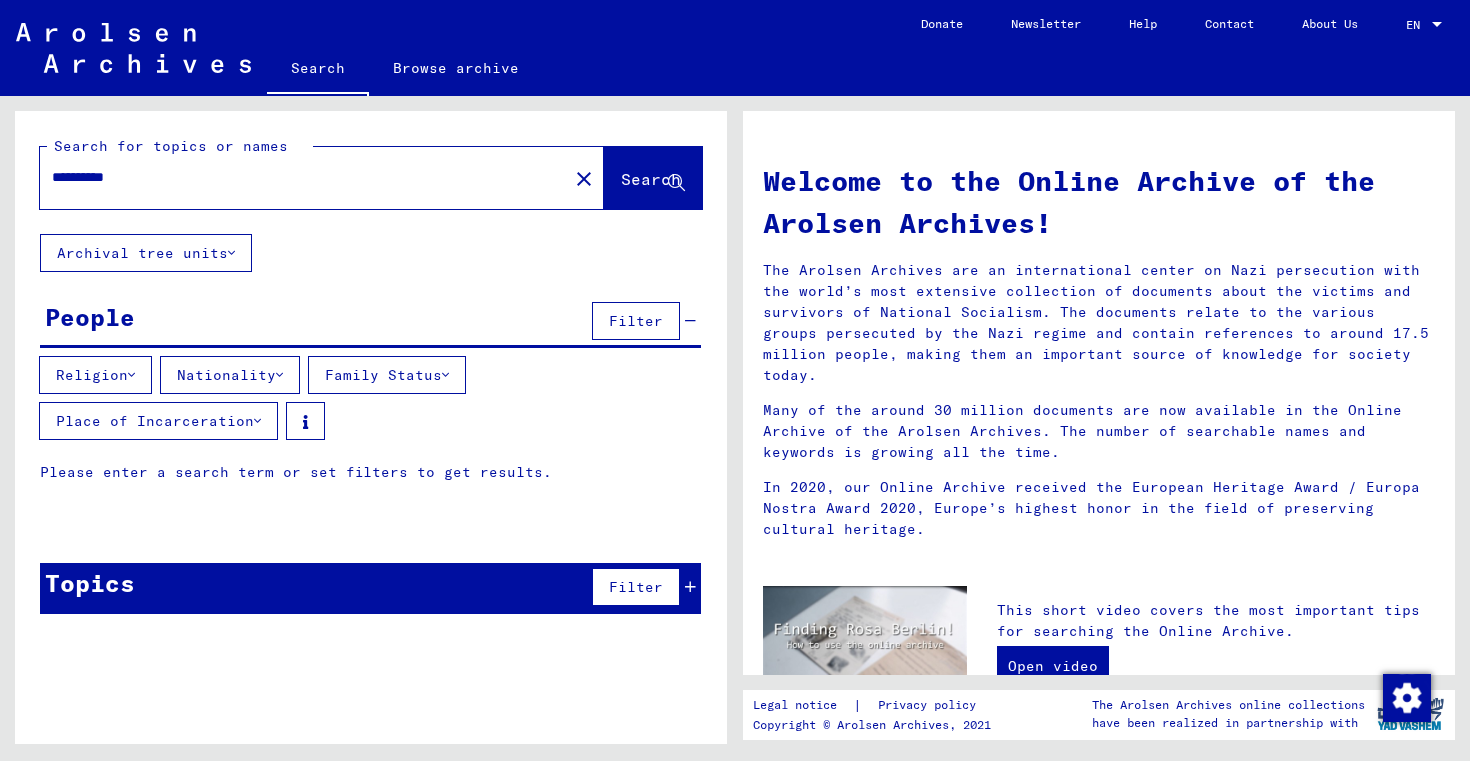 type on "**********" 